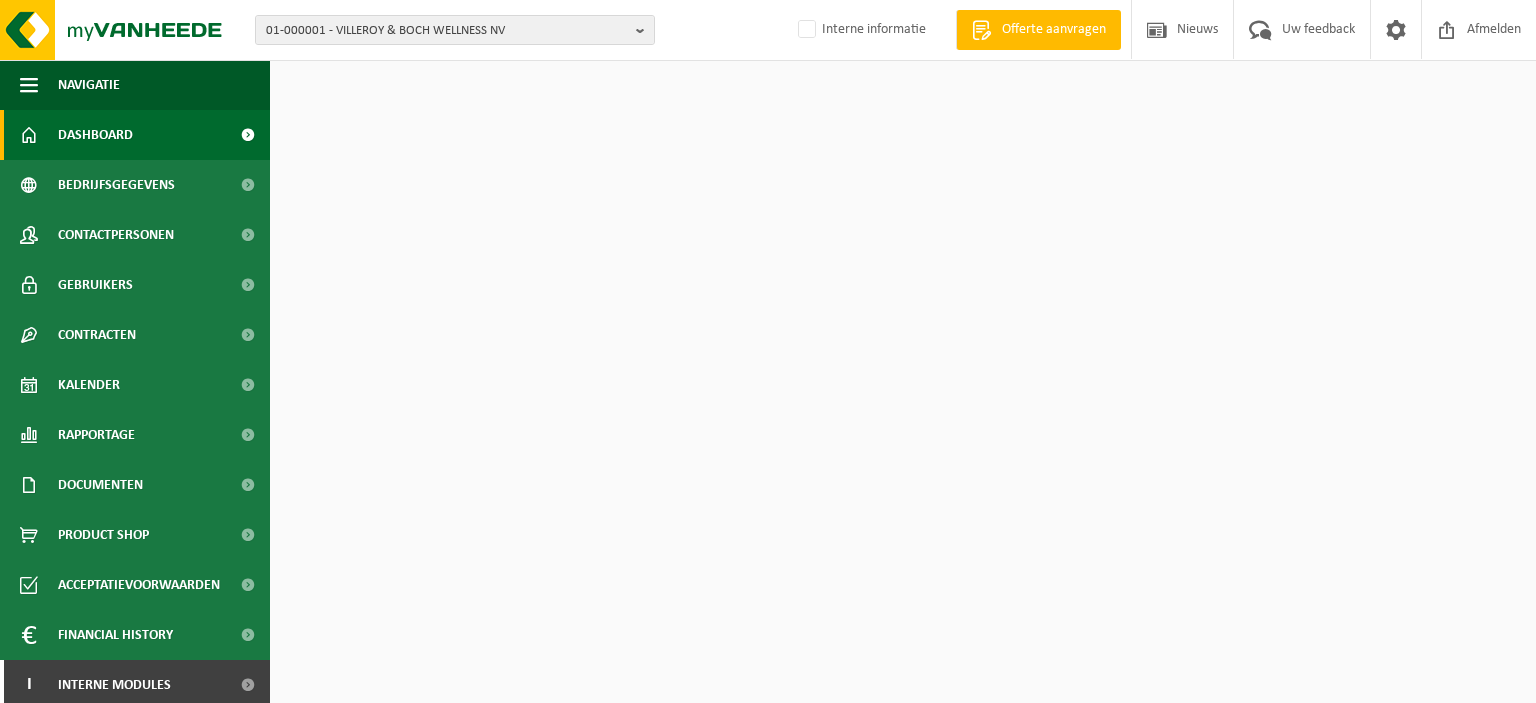 scroll, scrollTop: 0, scrollLeft: 0, axis: both 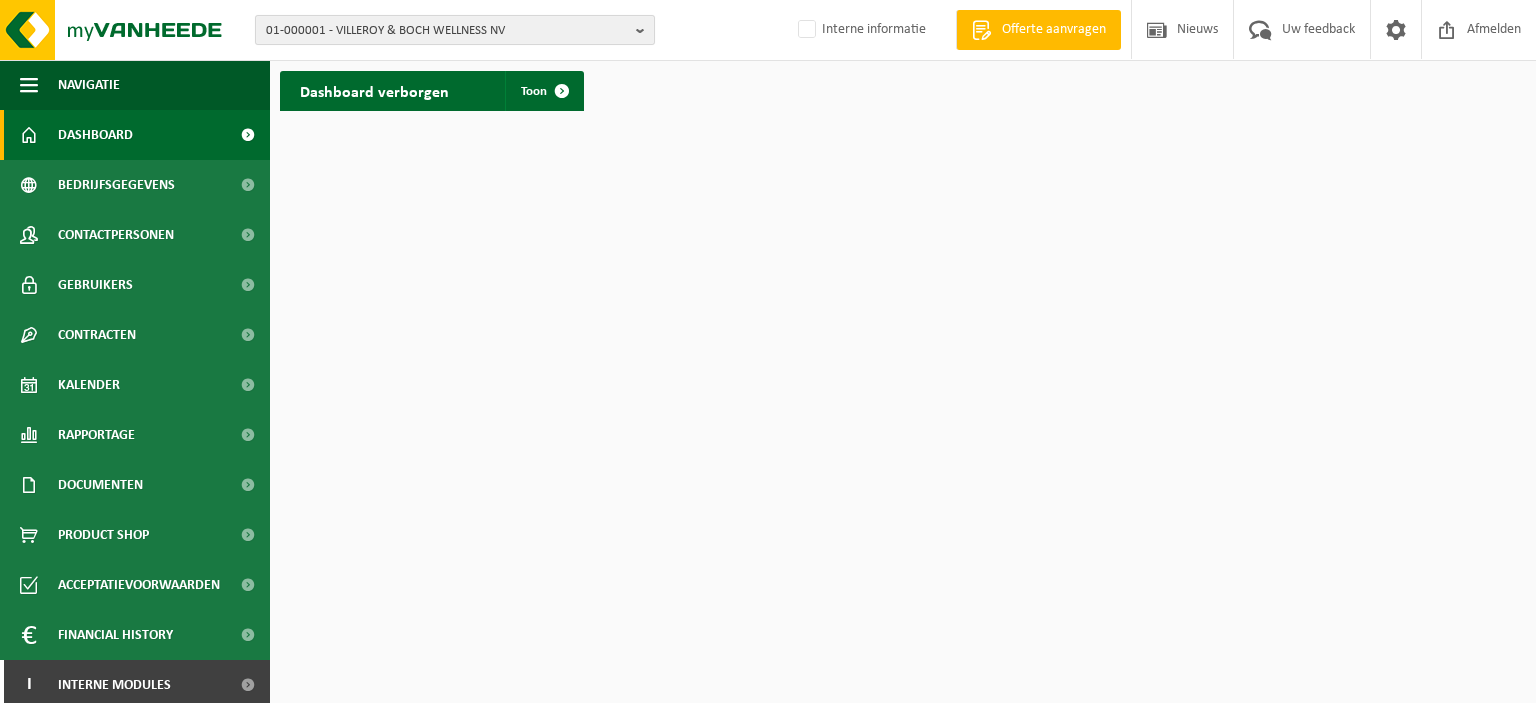 click at bounding box center (645, 30) 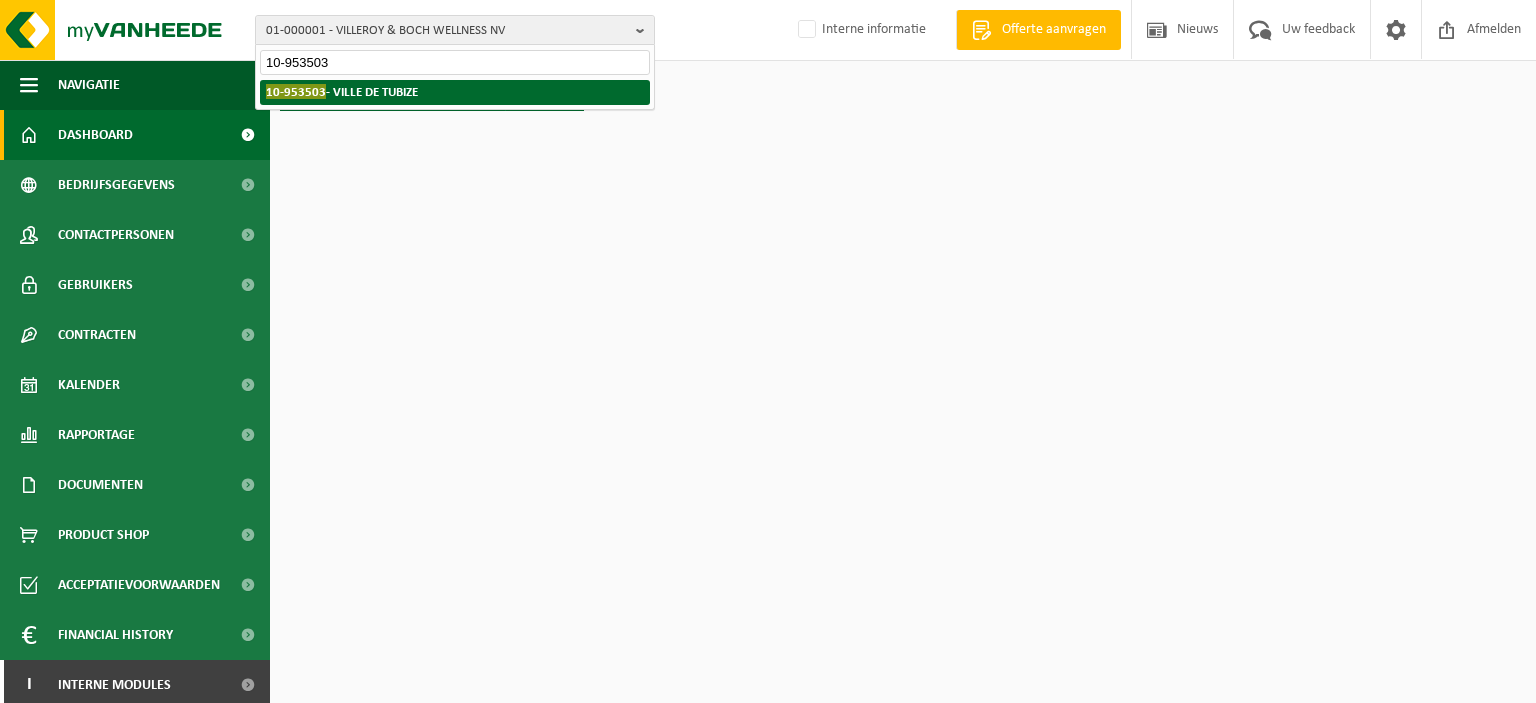 type on "10-953503" 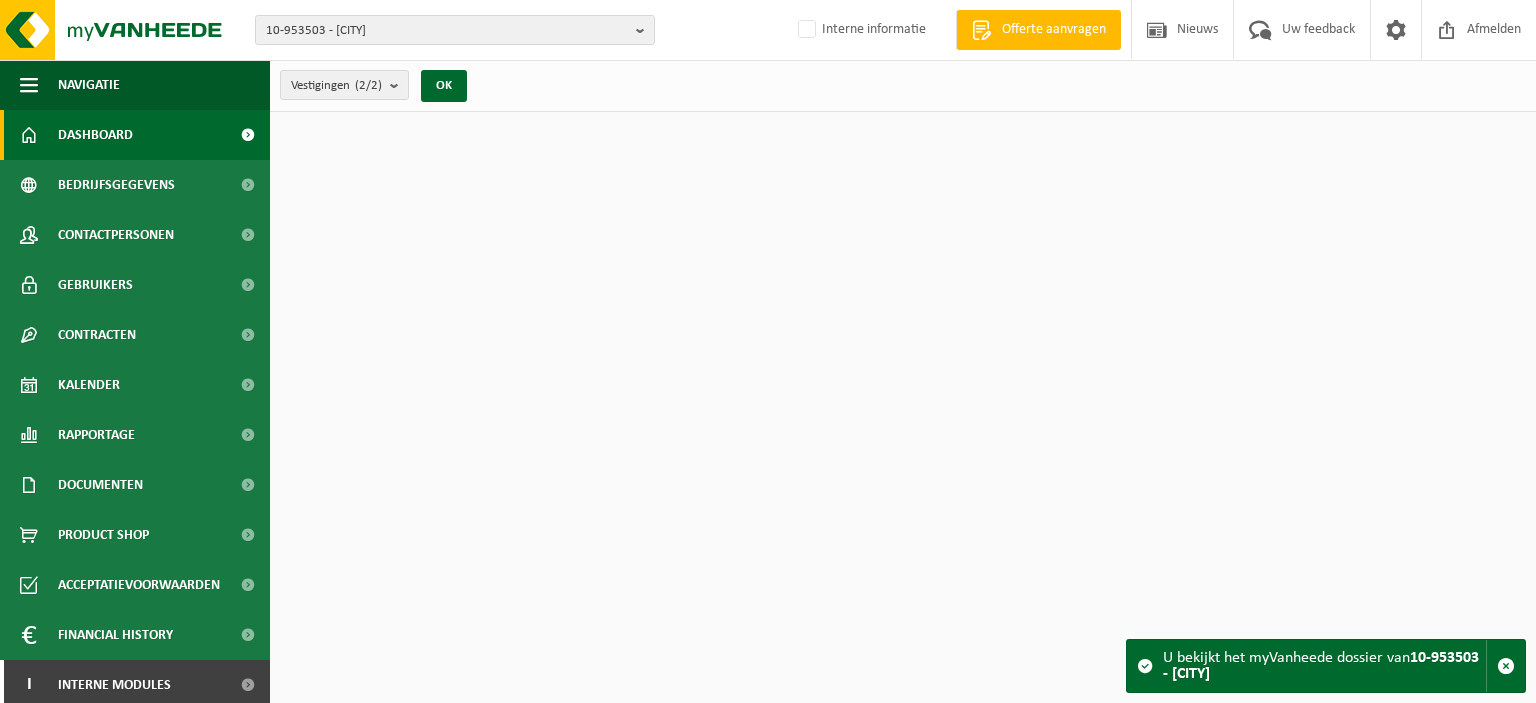 scroll, scrollTop: 0, scrollLeft: 0, axis: both 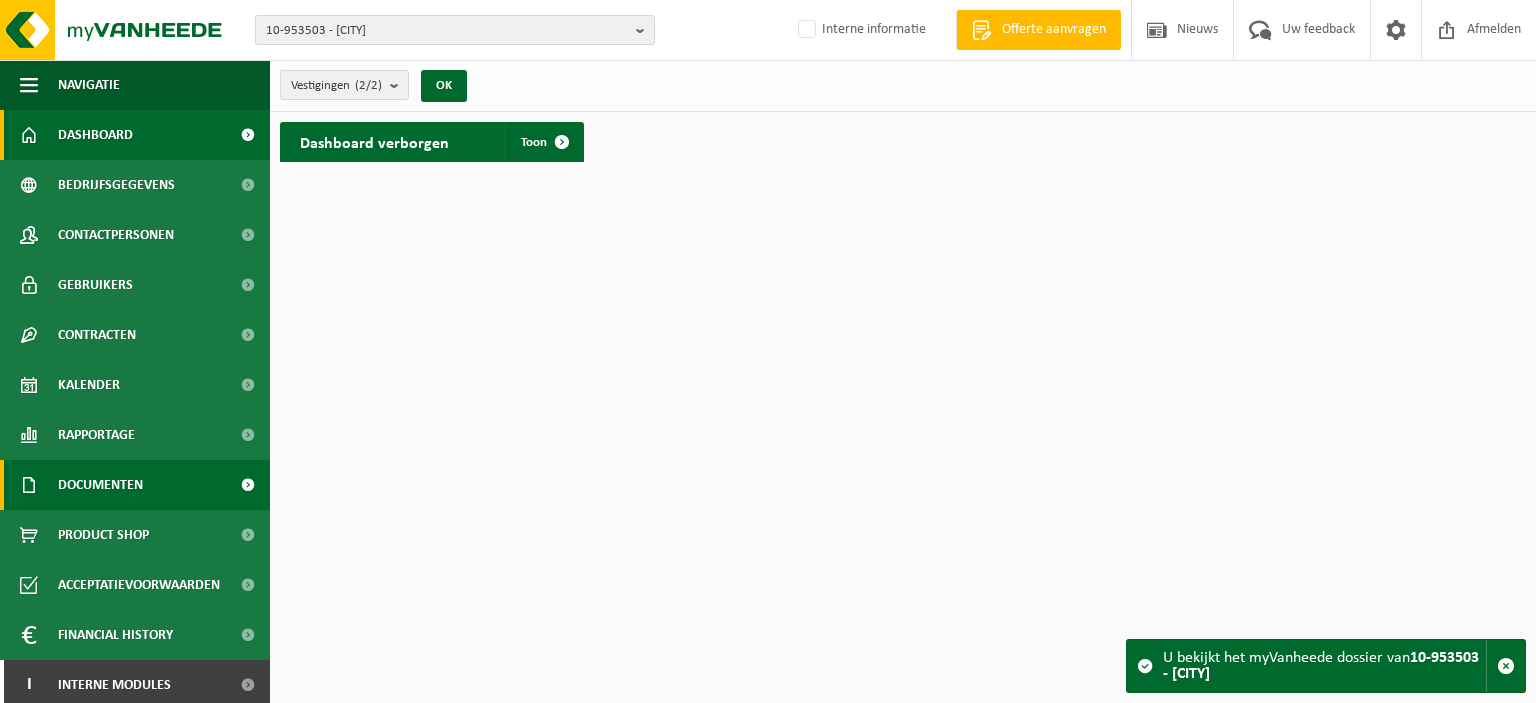click on "Documenten" at bounding box center (100, 485) 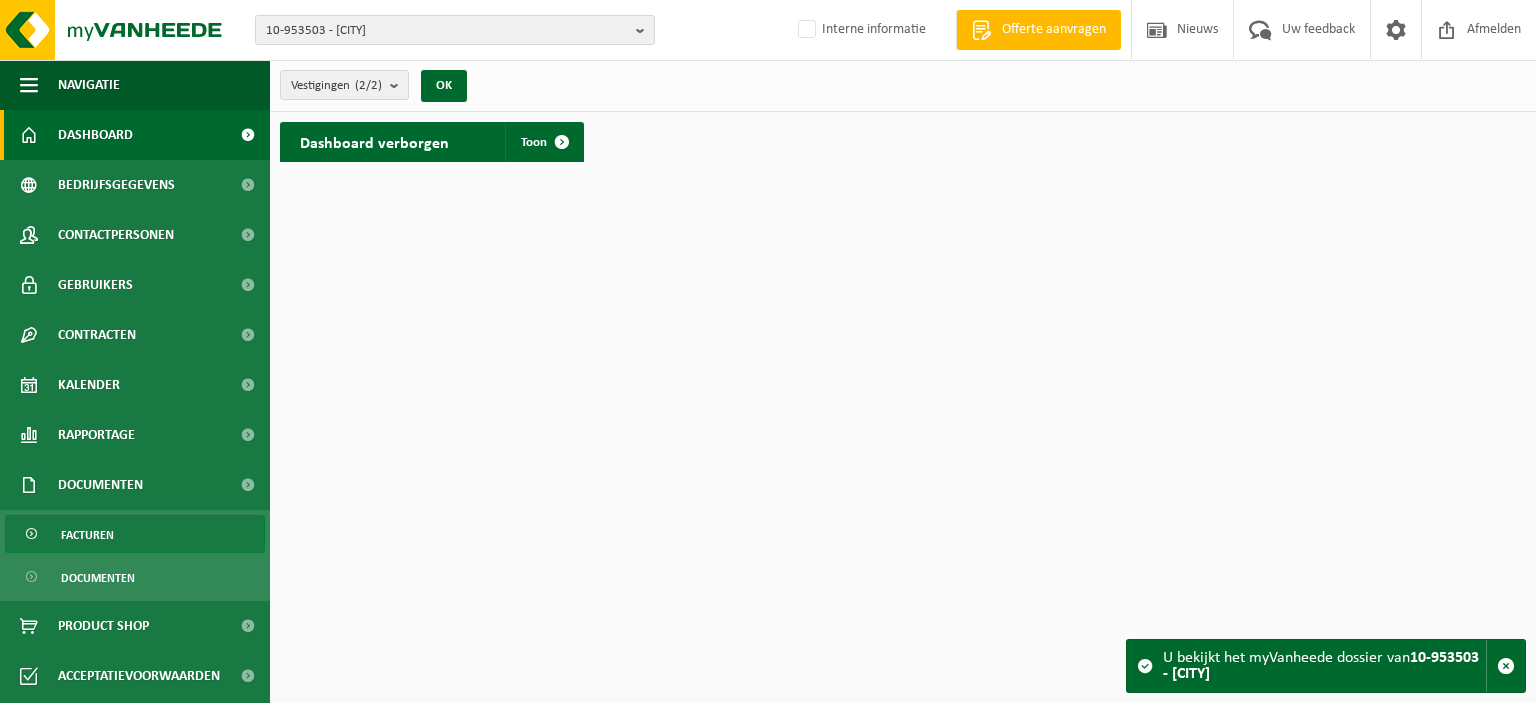 click on "Facturen" at bounding box center (87, 535) 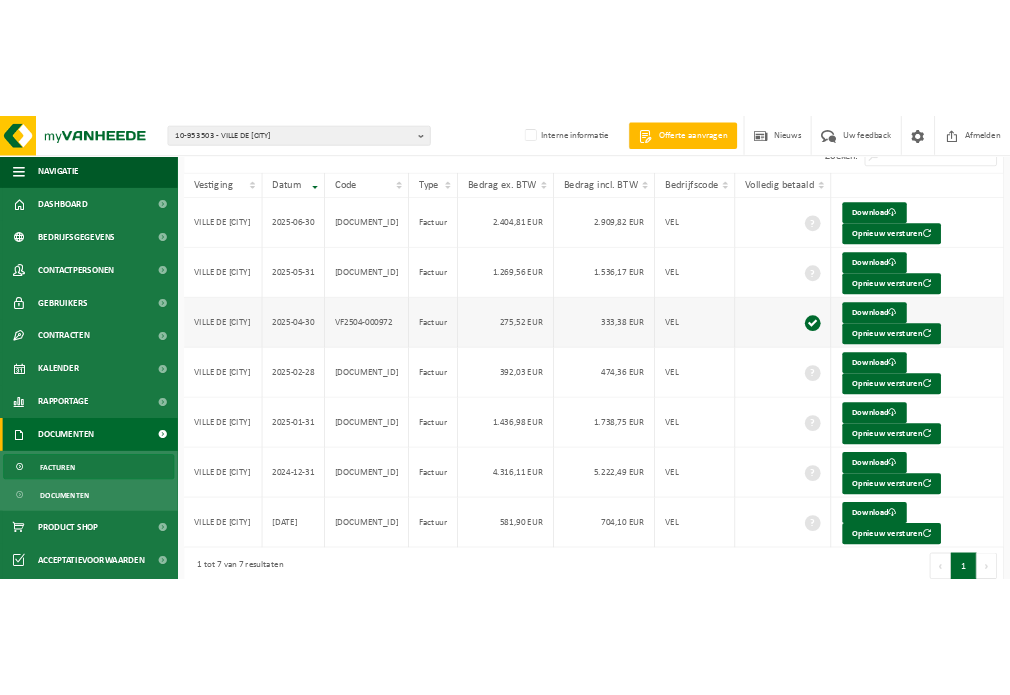 scroll, scrollTop: 184, scrollLeft: 0, axis: vertical 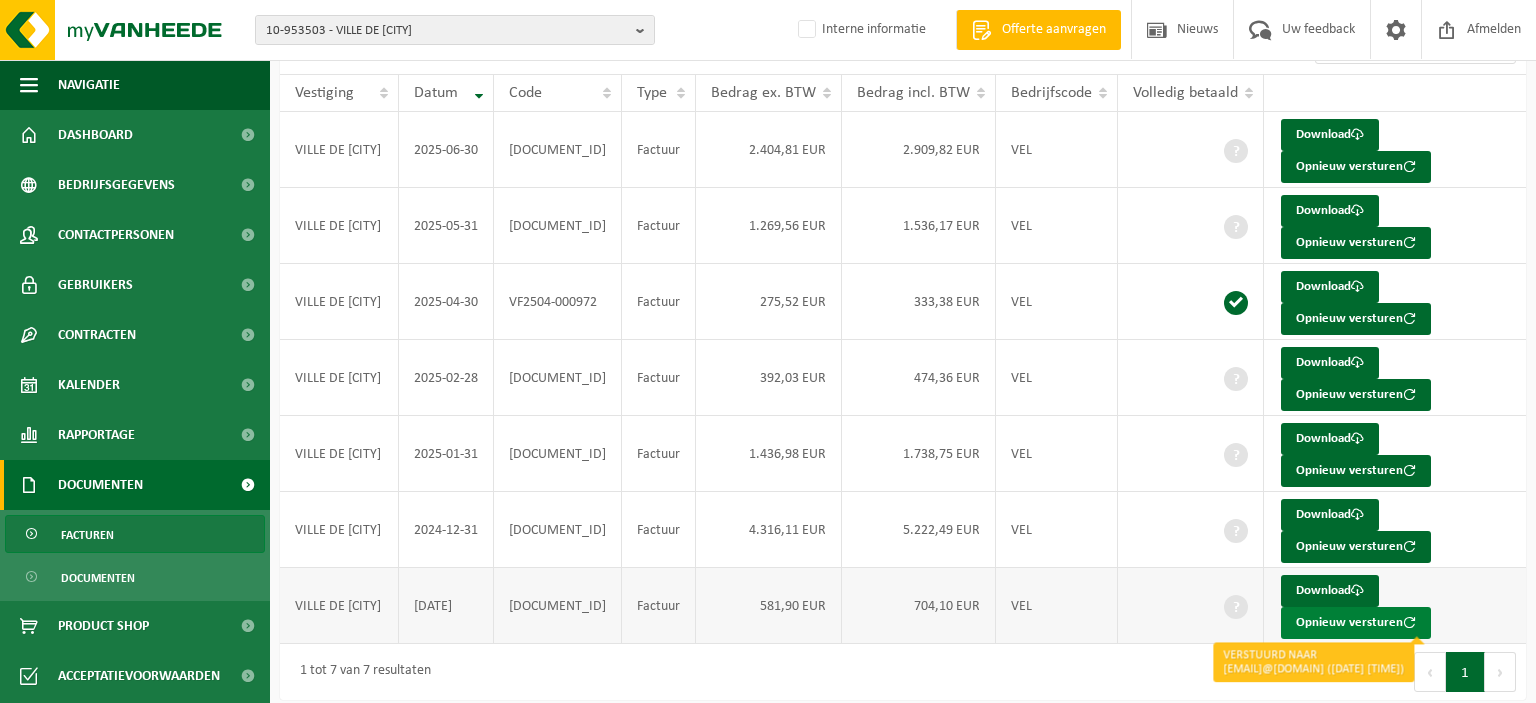 click on "Opnieuw versturen" at bounding box center (1356, 623) 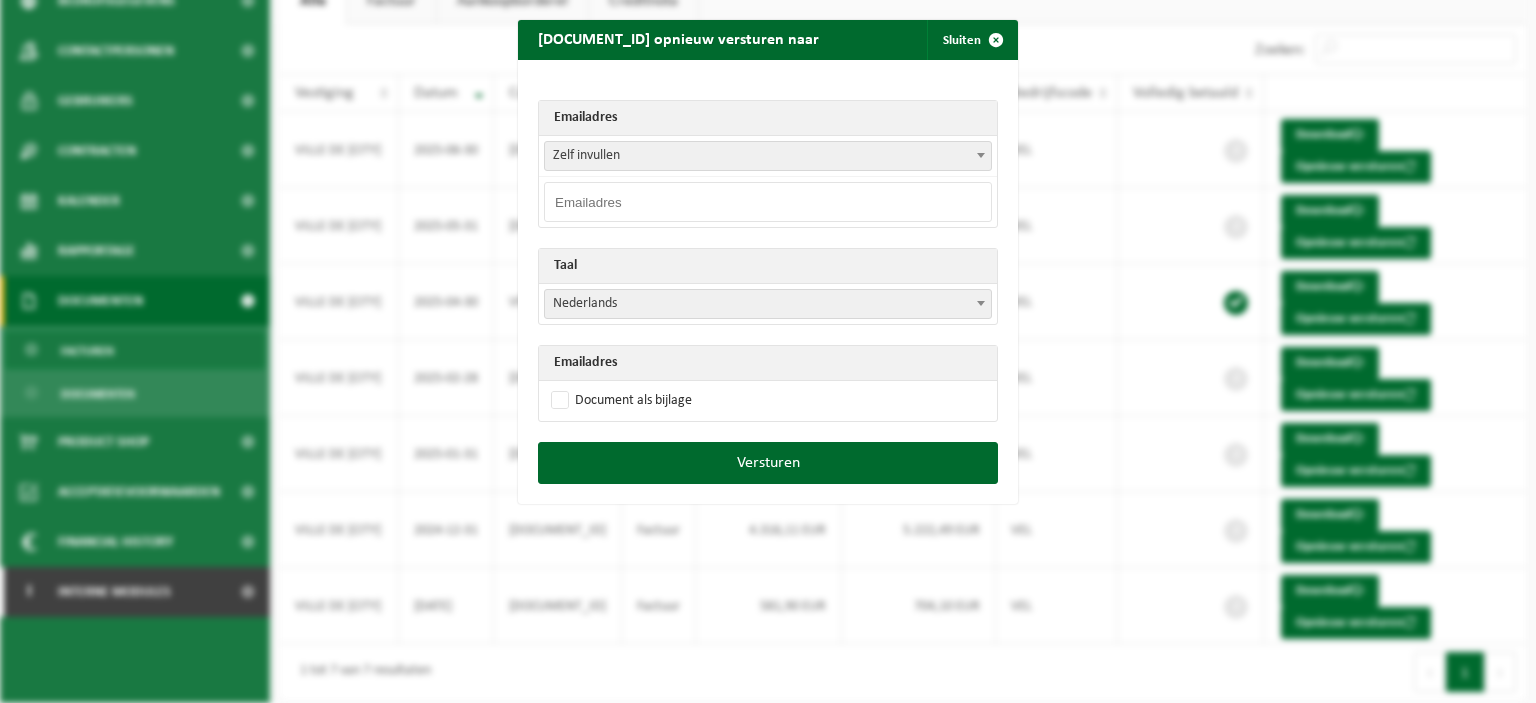 click at bounding box center (981, 155) 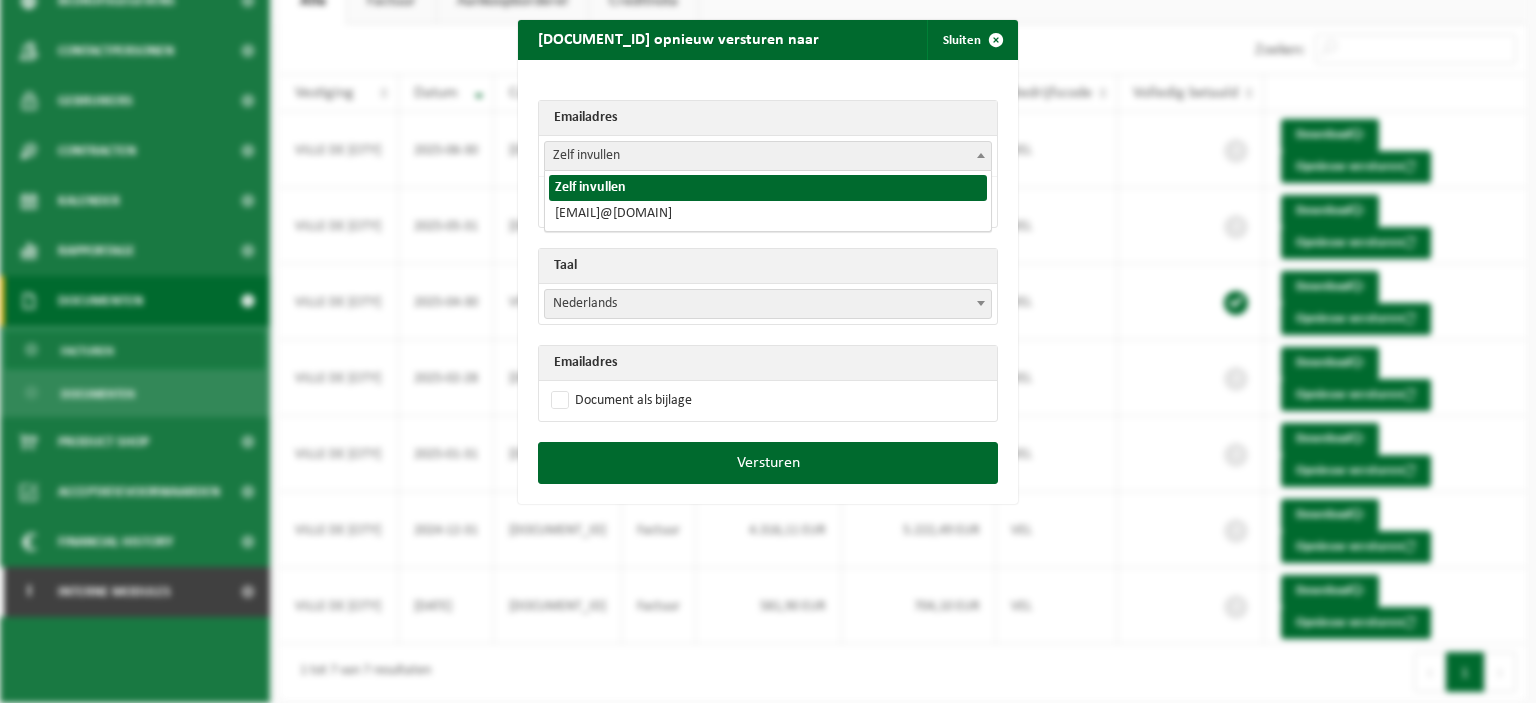 click at bounding box center (981, 155) 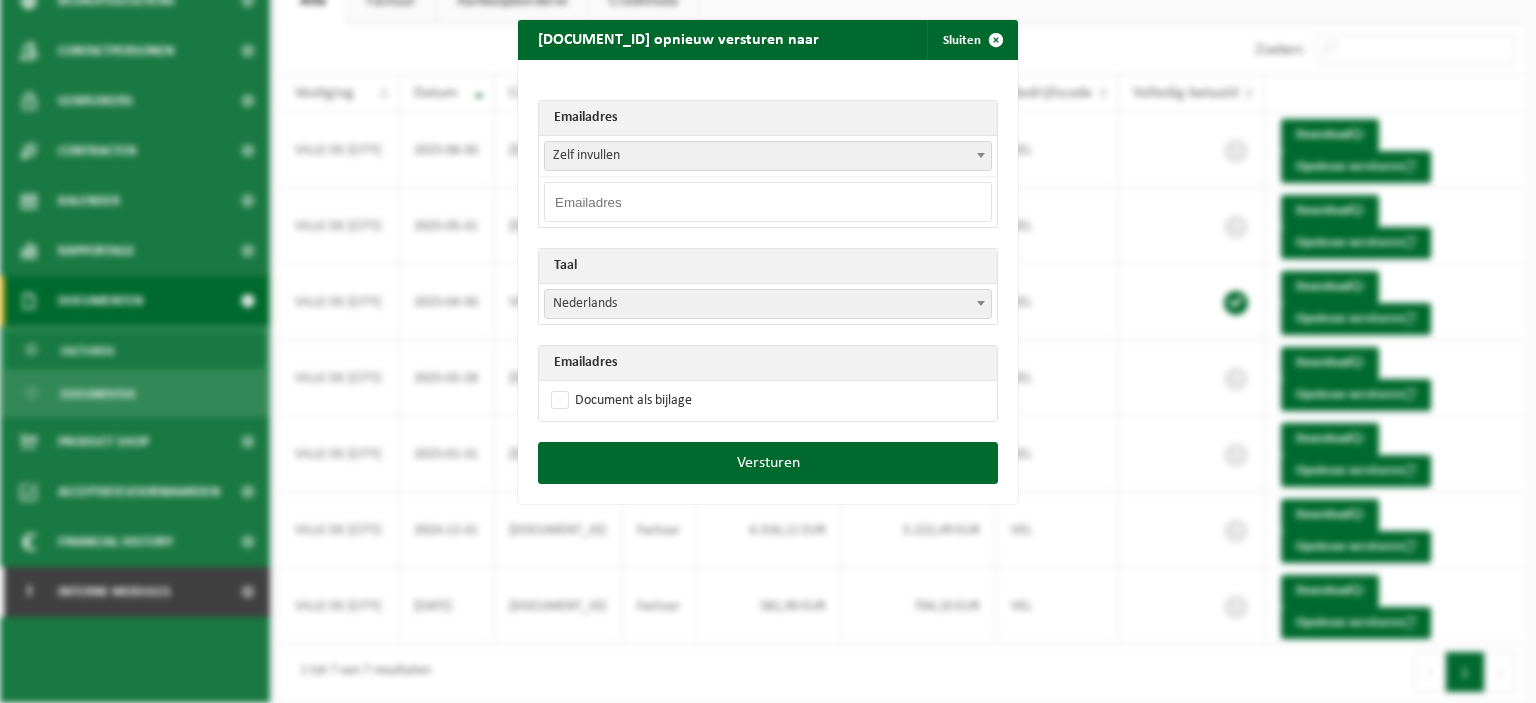 click at bounding box center (768, 202) 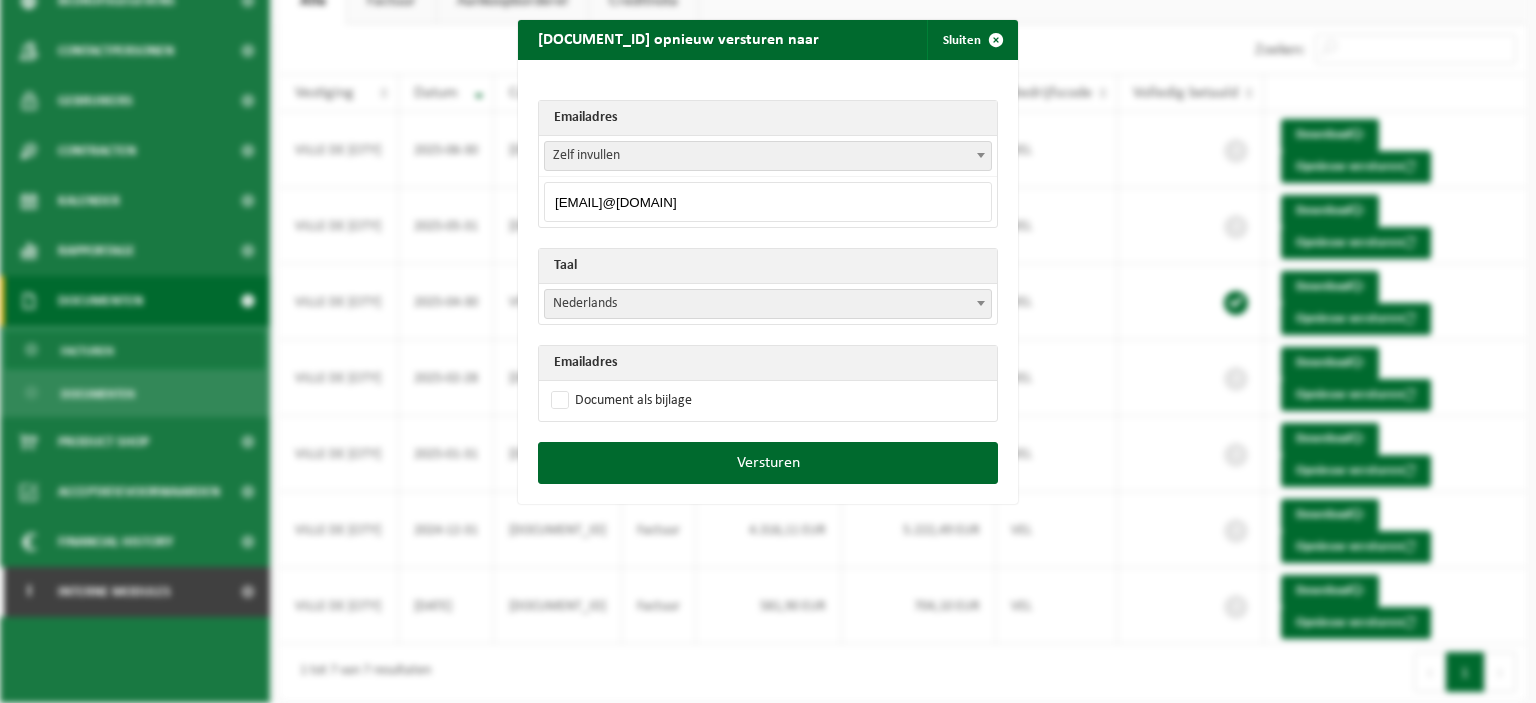 type on "accueil.recette@tubize.be" 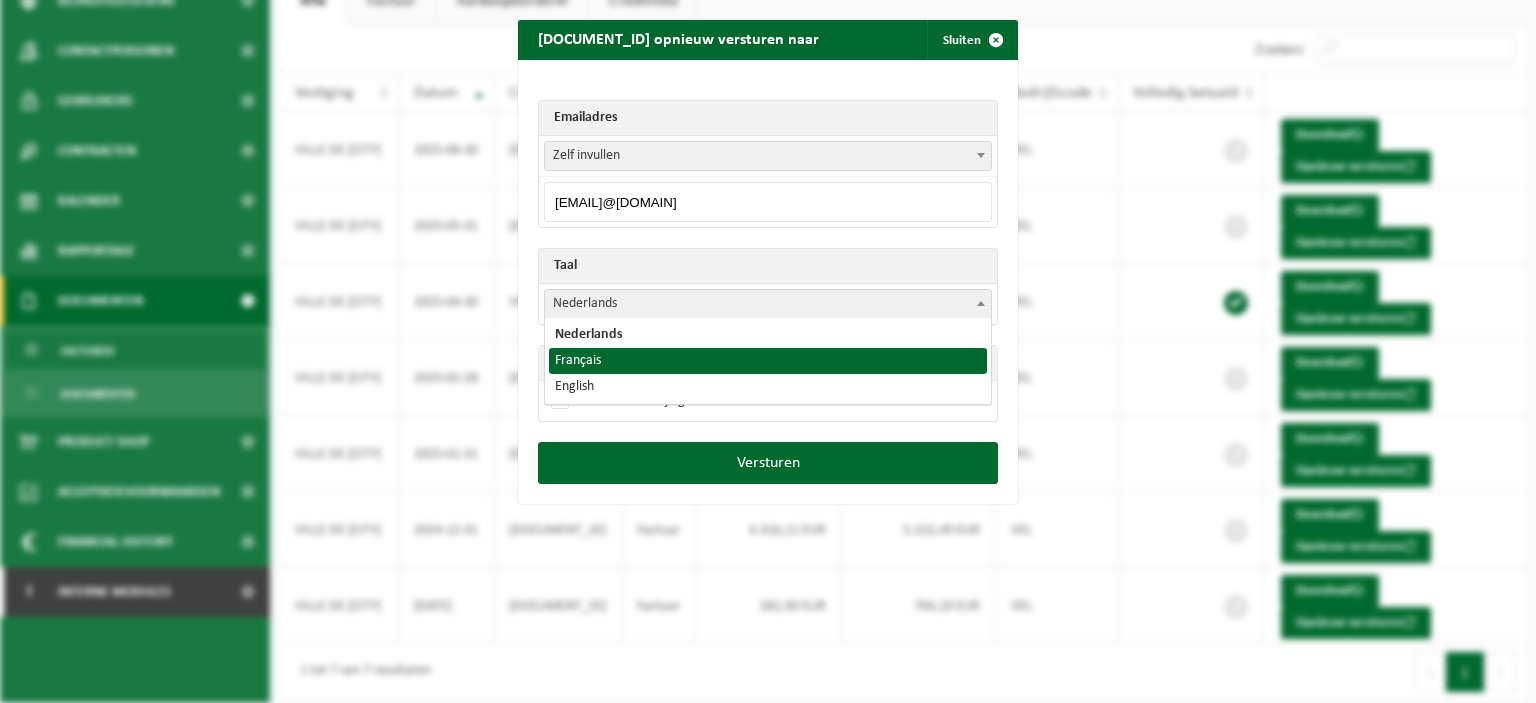select on "fr" 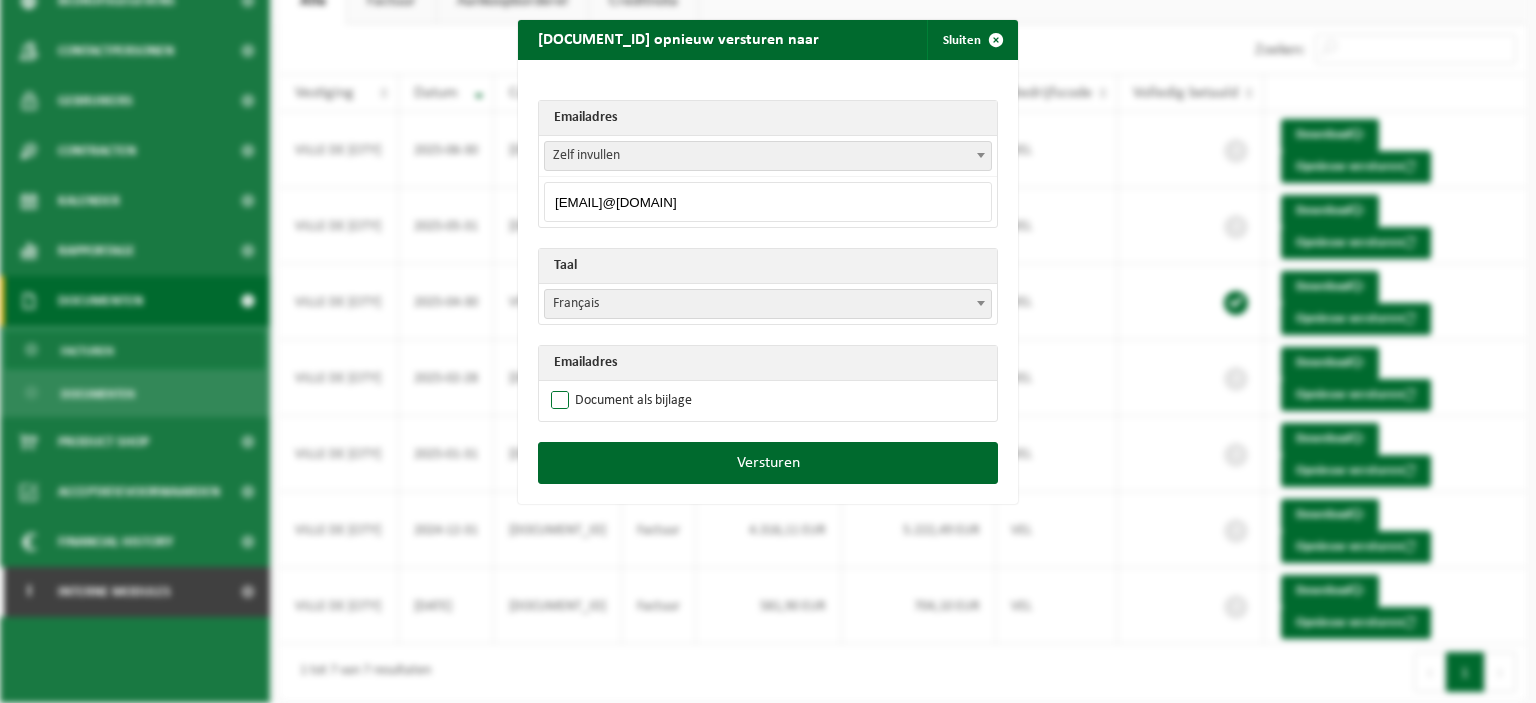 click on "Document als bijlage" at bounding box center [619, 401] 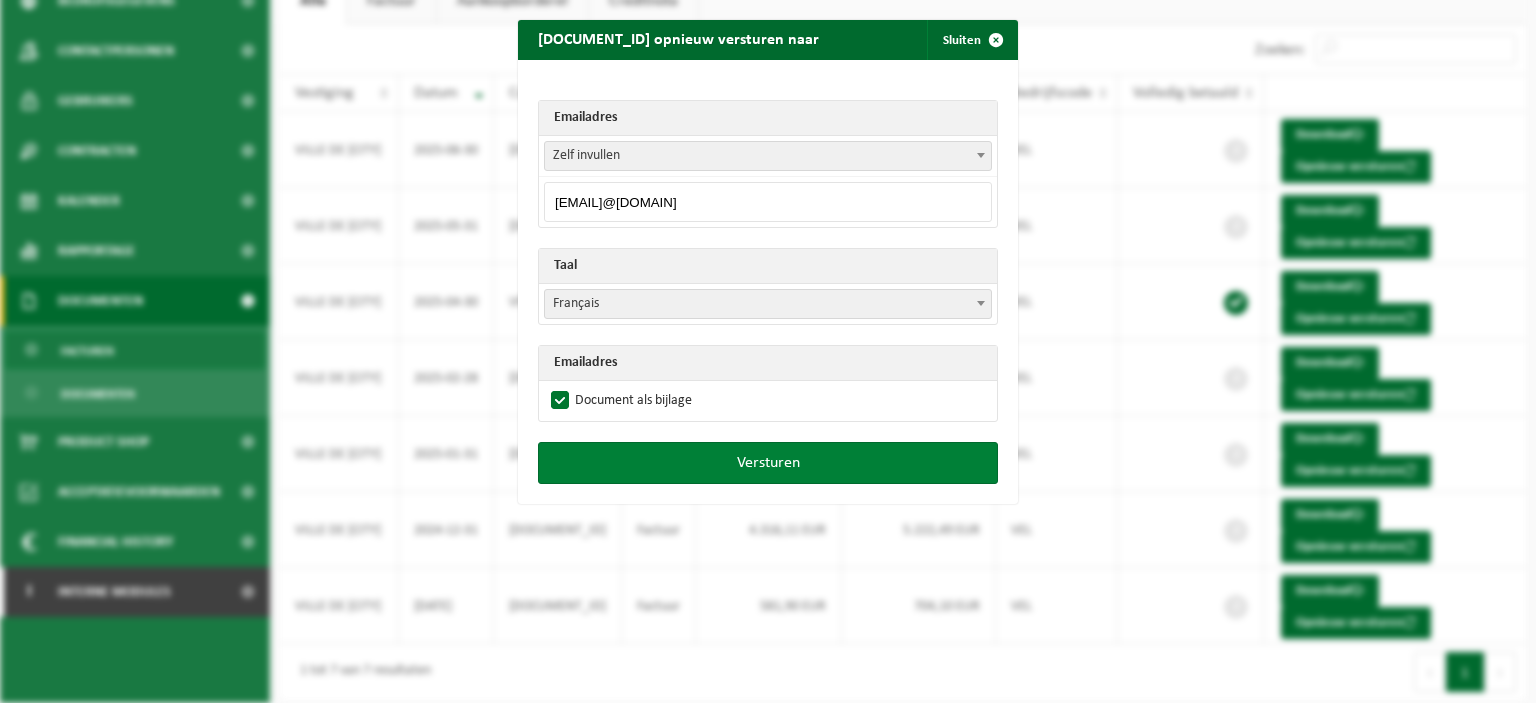 click on "Versturen" at bounding box center [768, 463] 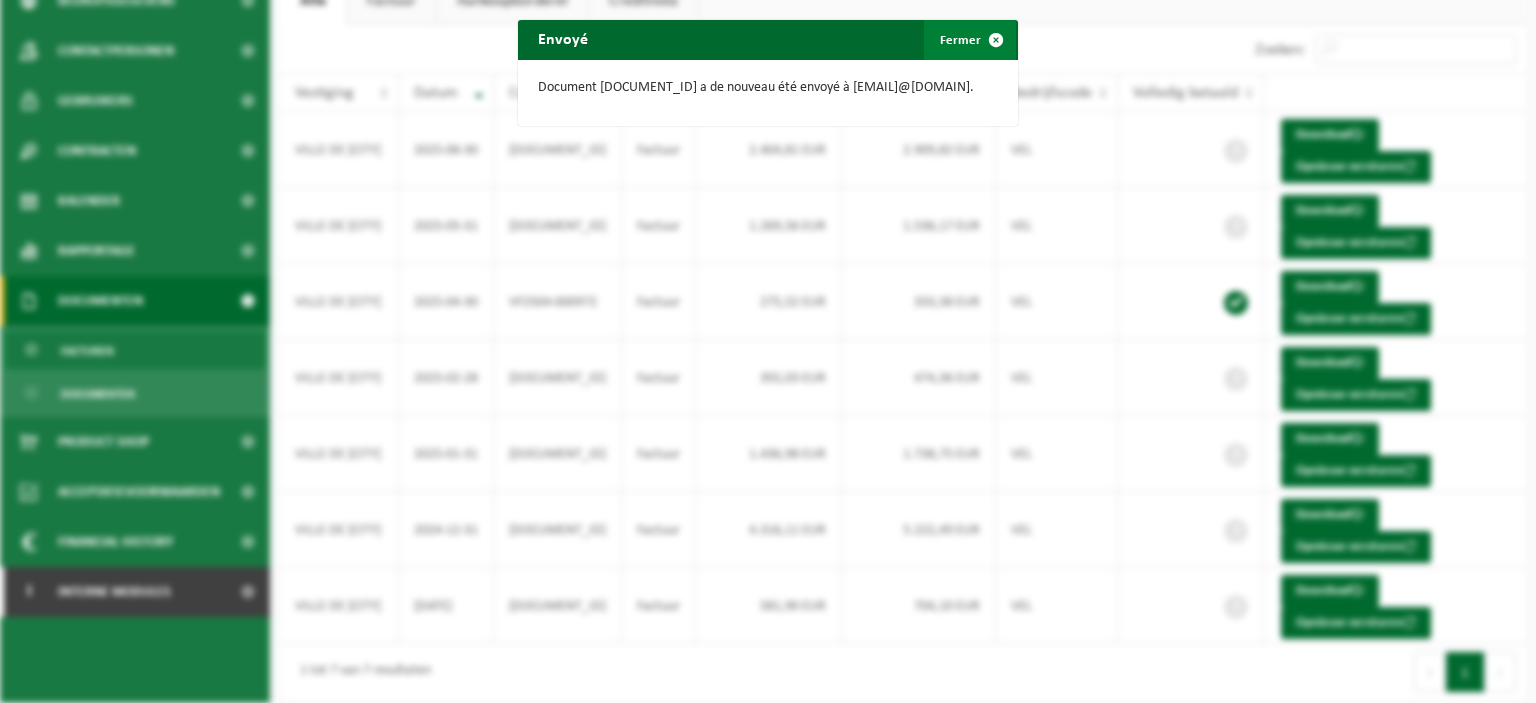 click at bounding box center (996, 40) 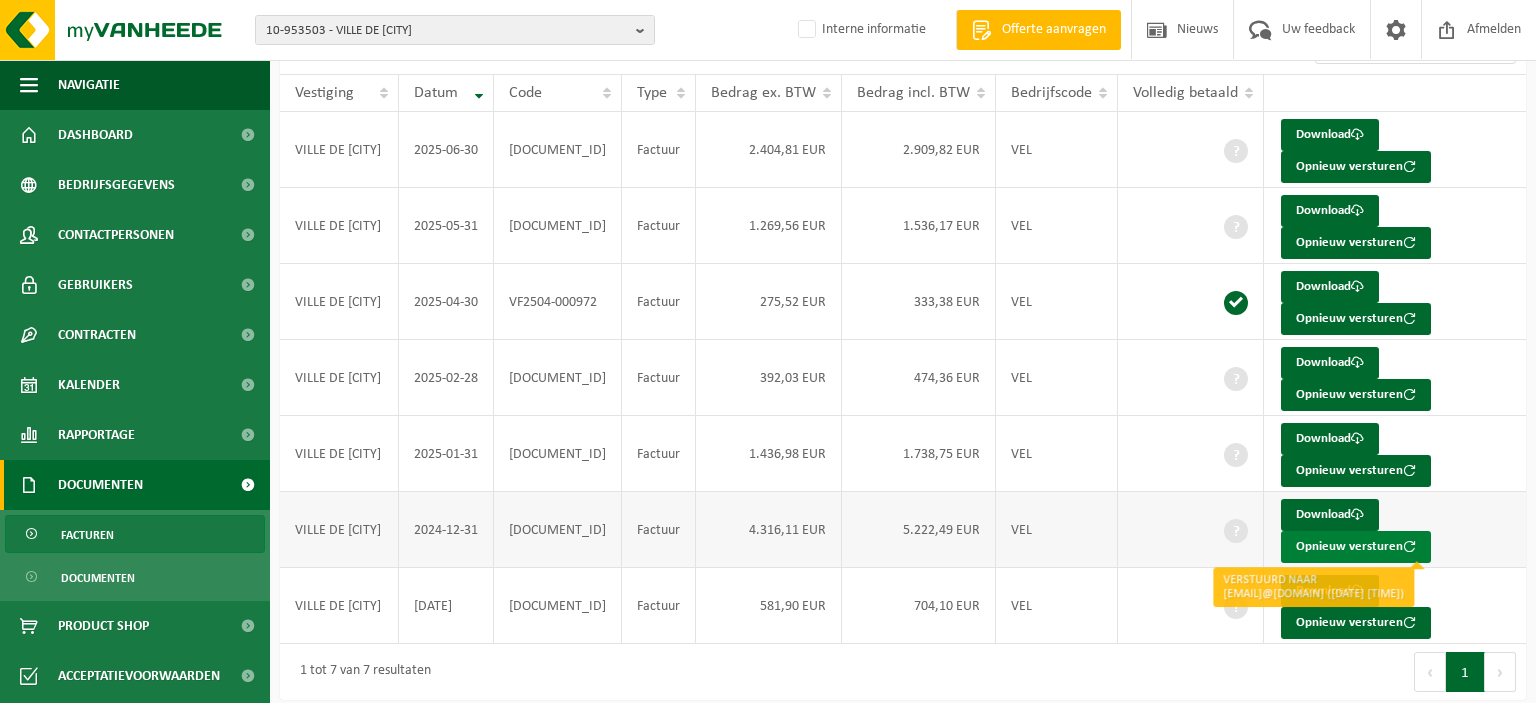 click on "Opnieuw versturen" at bounding box center (1356, 547) 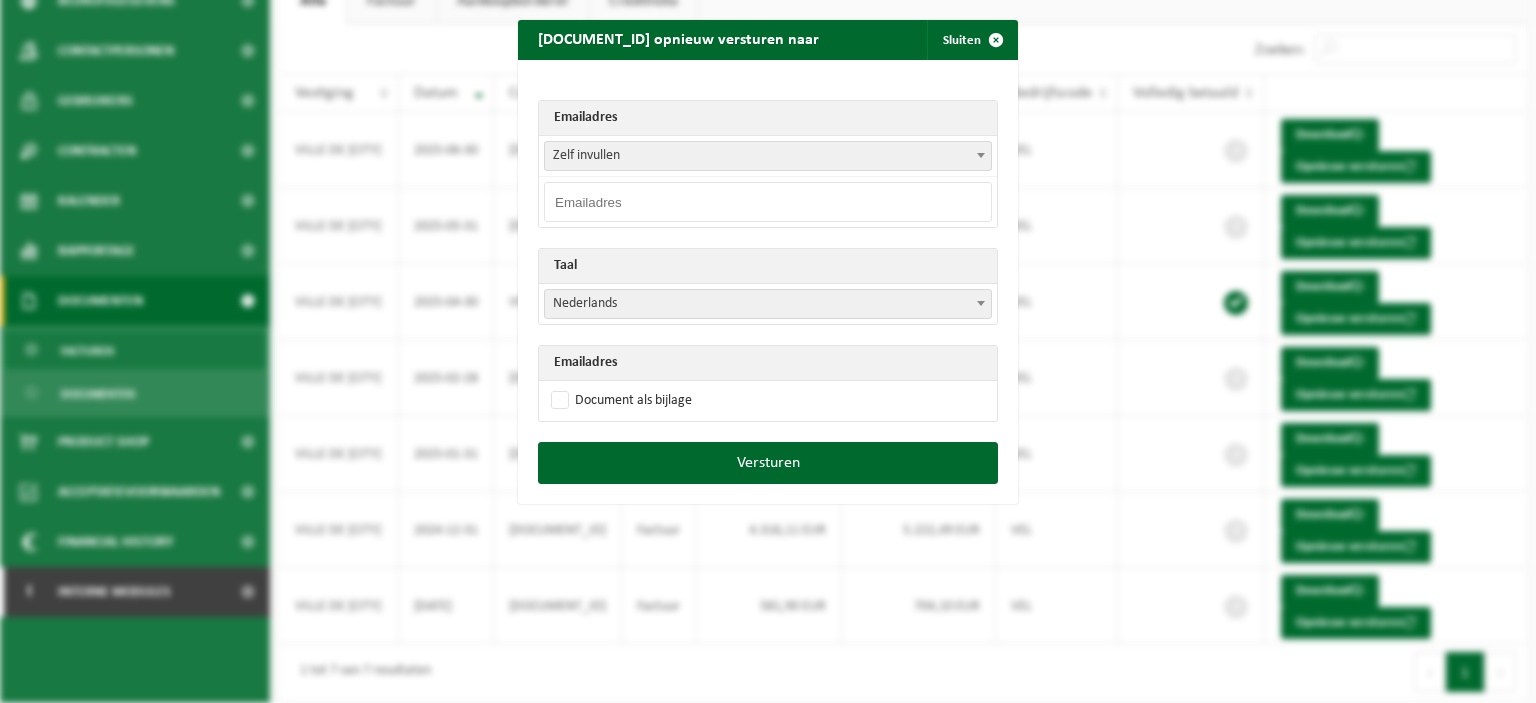 click at bounding box center (768, 202) 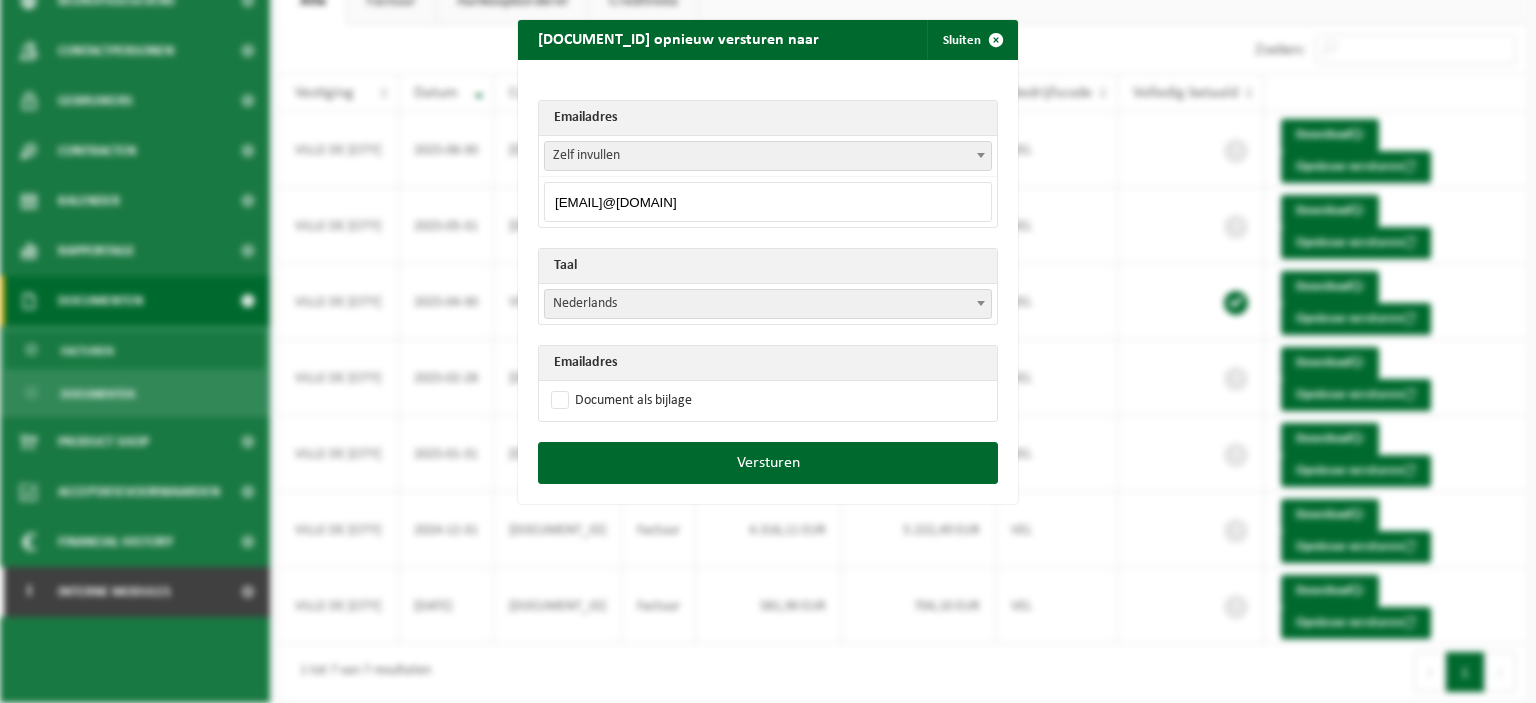 type on "accueil.recette@tubize.be" 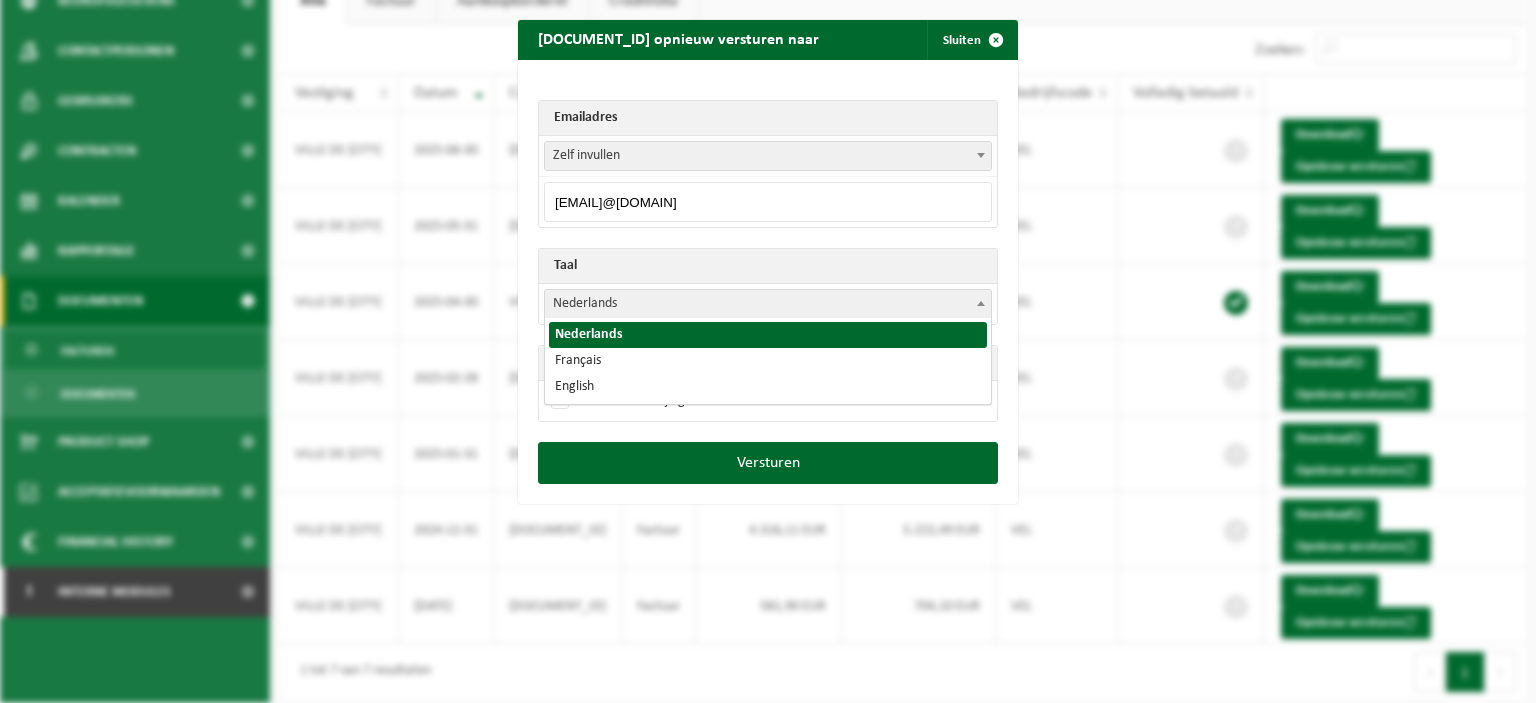 click at bounding box center (981, 303) 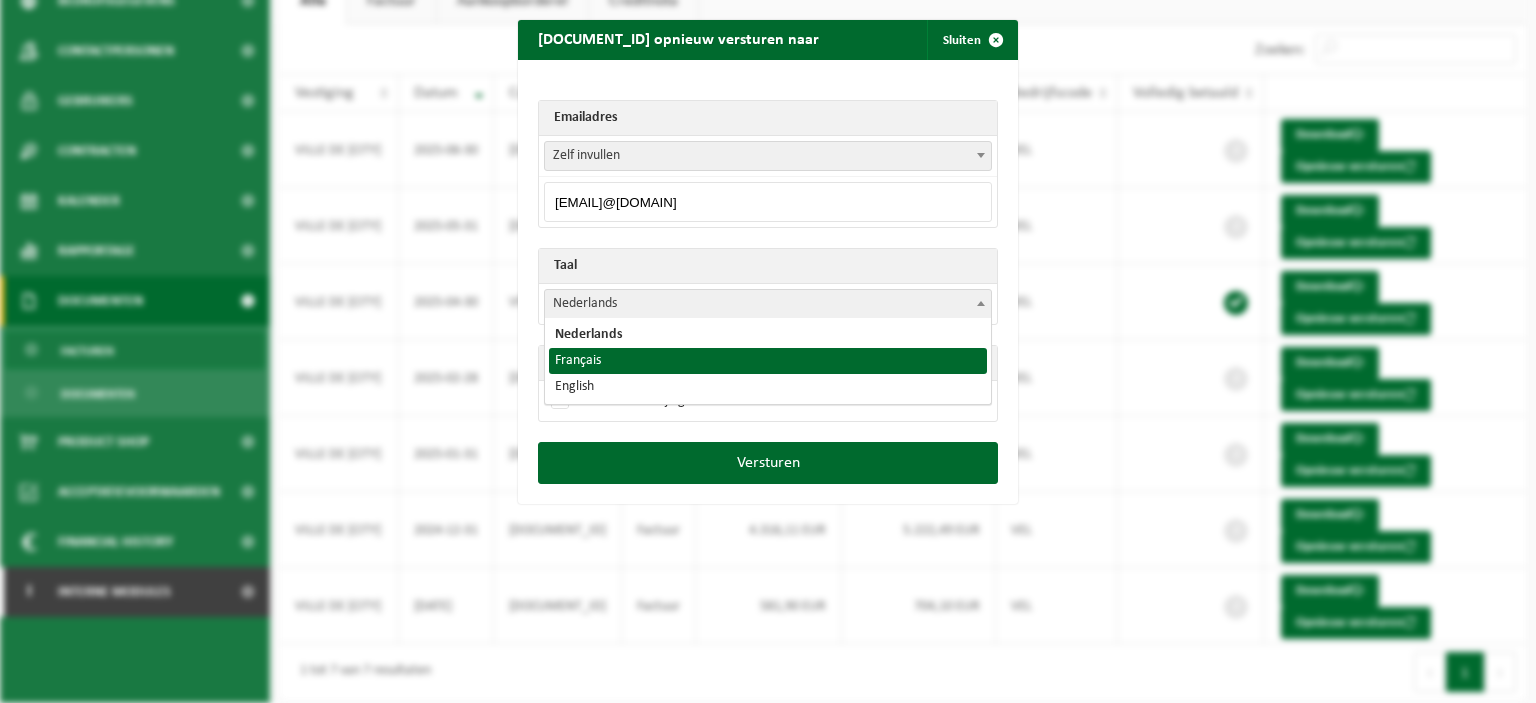 select on "fr" 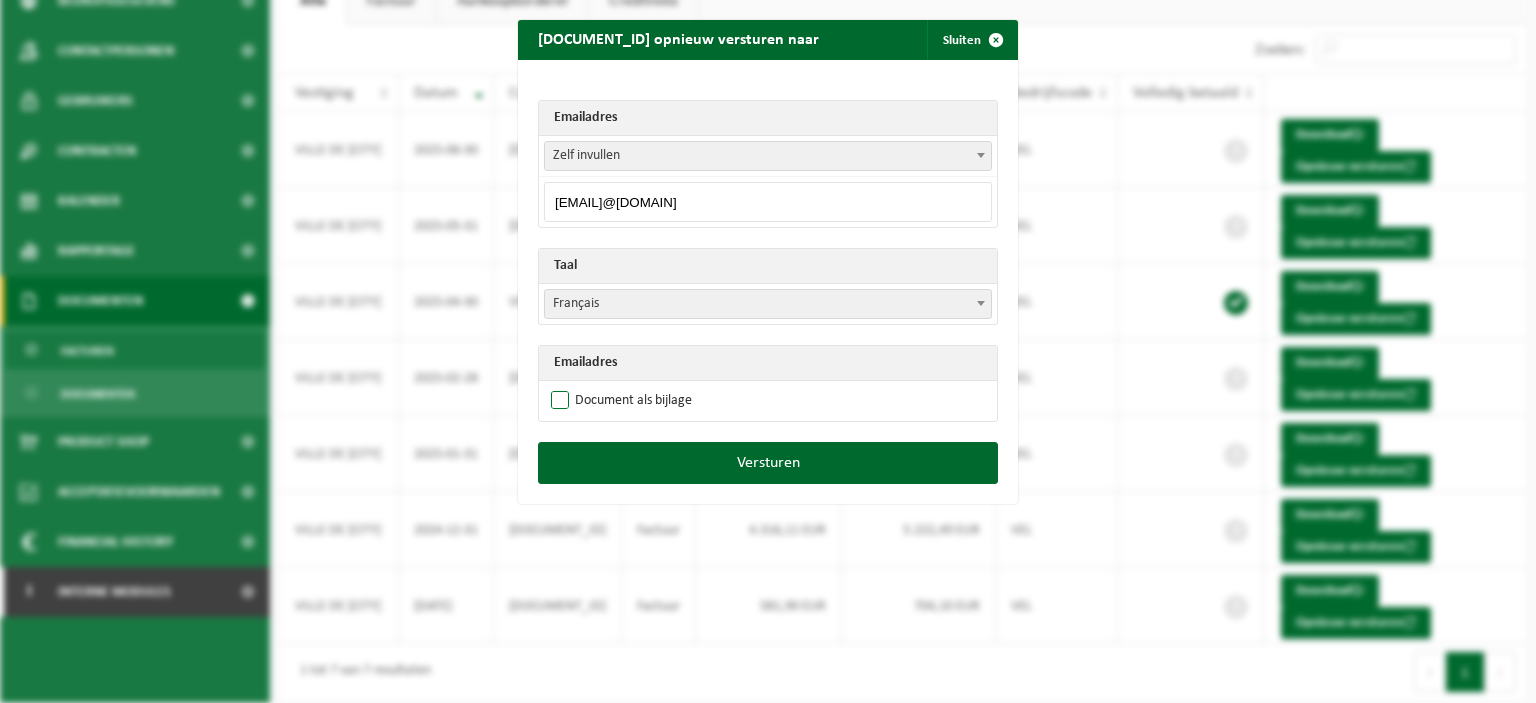 click on "Document als bijlage" at bounding box center (619, 401) 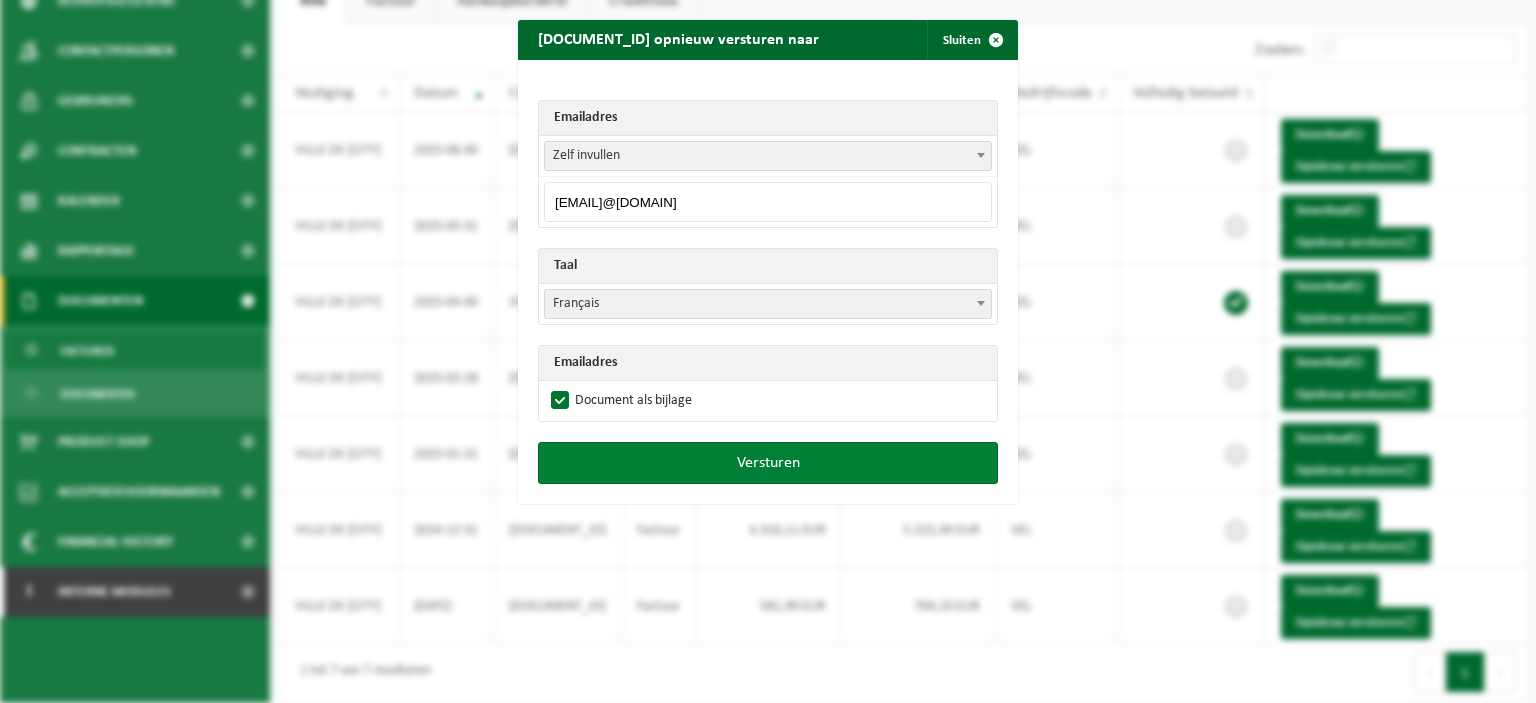 click on "Versturen" at bounding box center (768, 463) 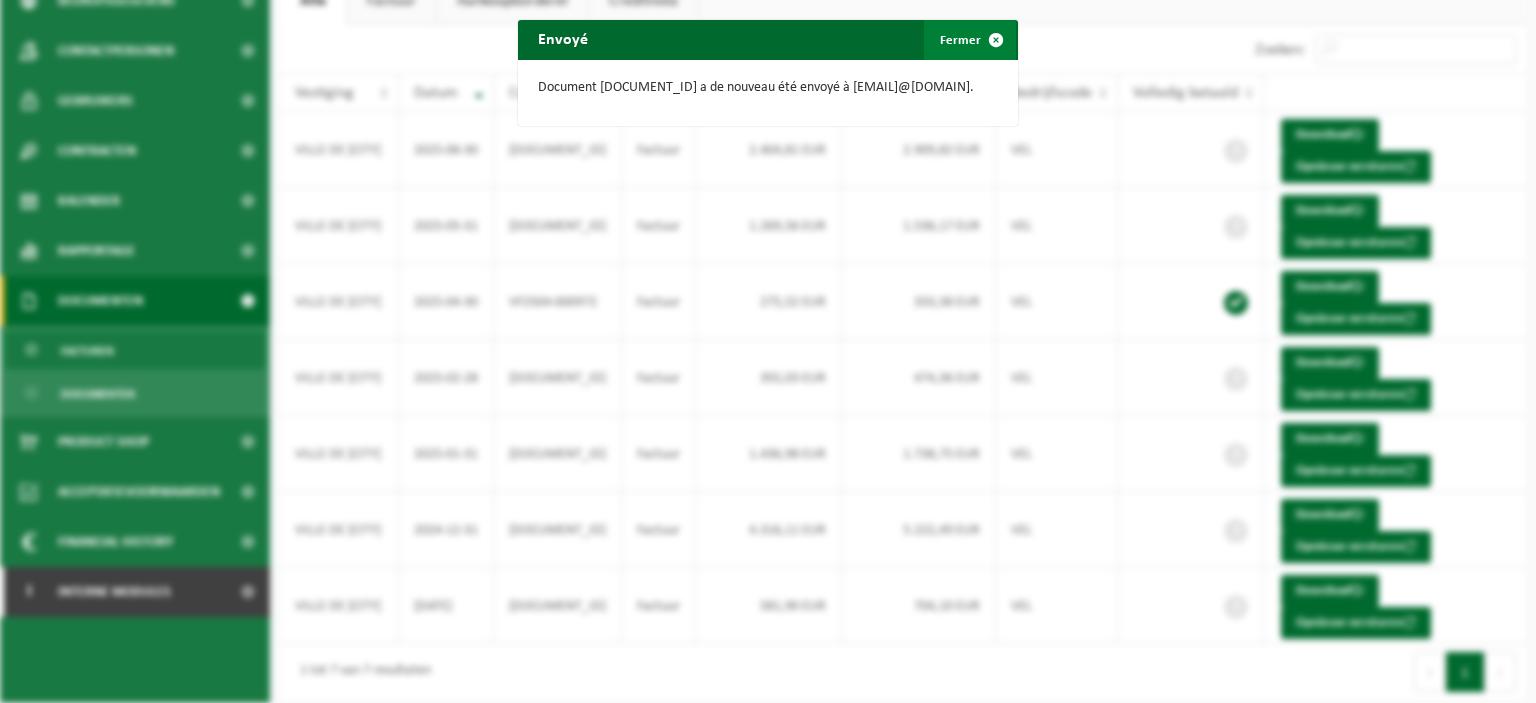 click at bounding box center [996, 40] 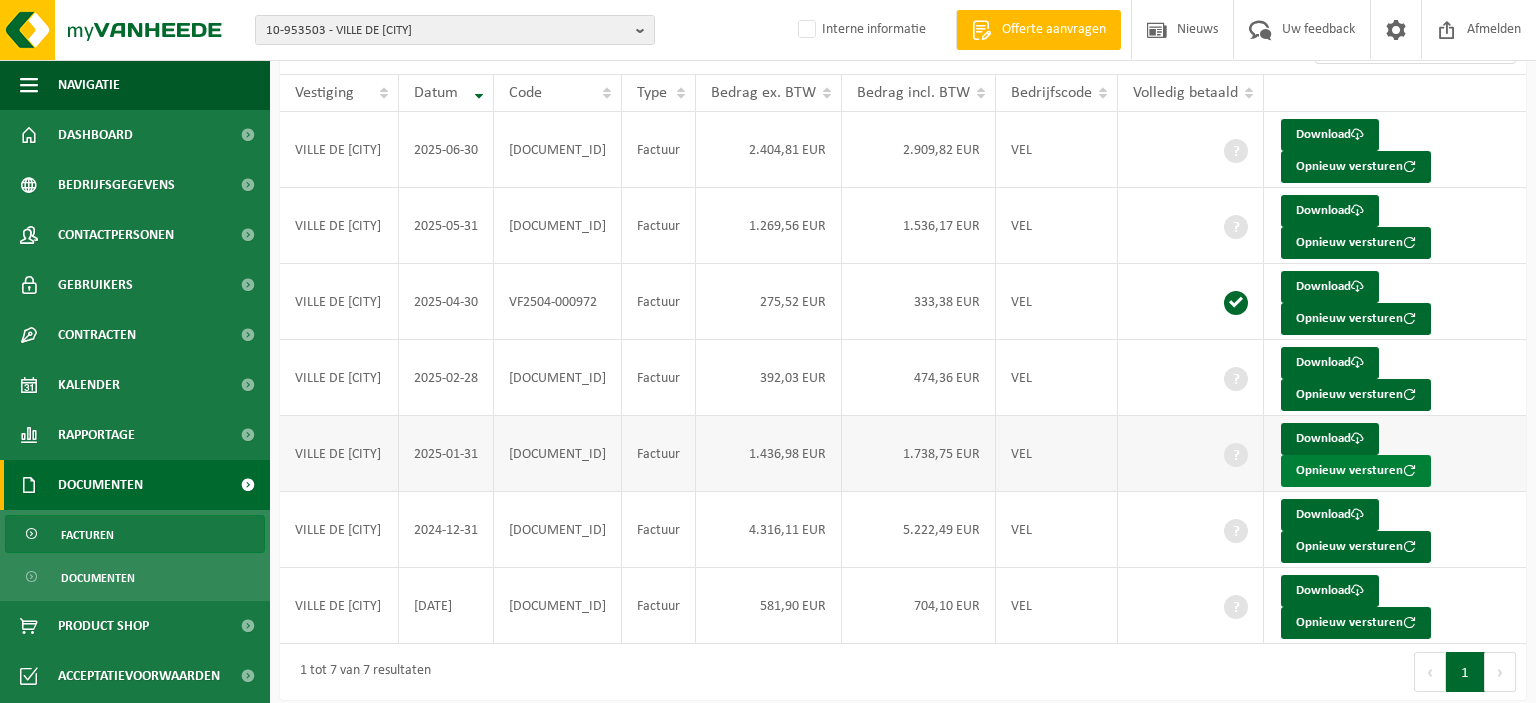 click on "Opnieuw versturen" at bounding box center [1356, 471] 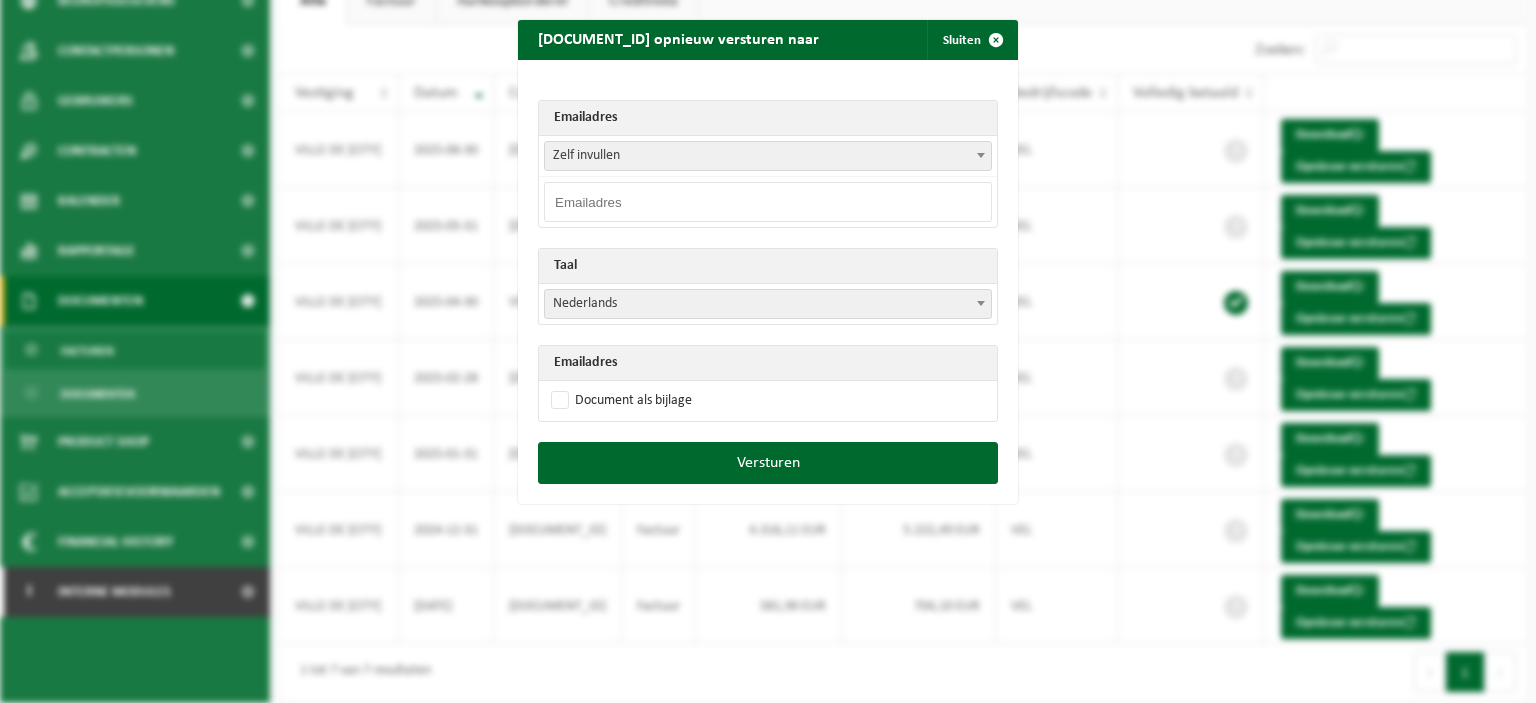 click at bounding box center (768, 202) 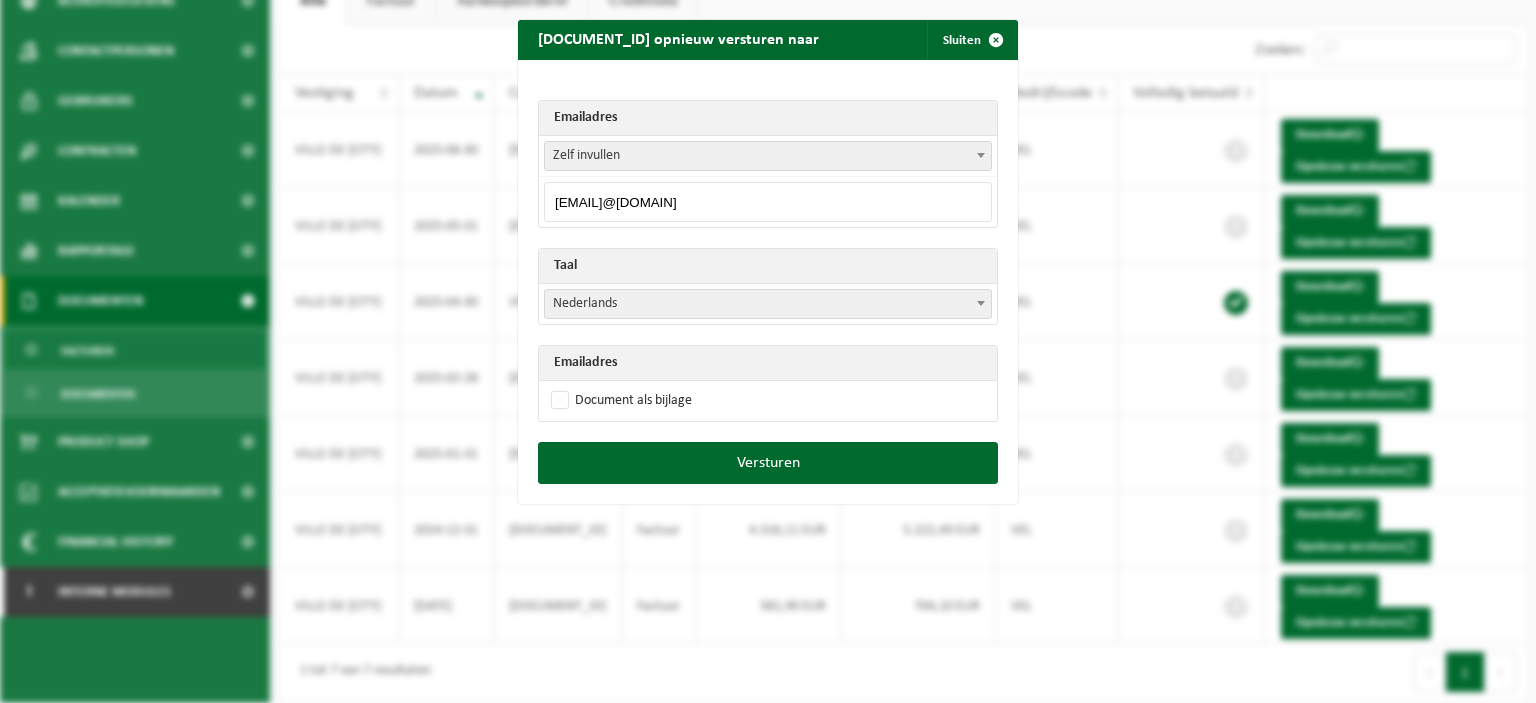 type on "accueil.recette@tubize.be" 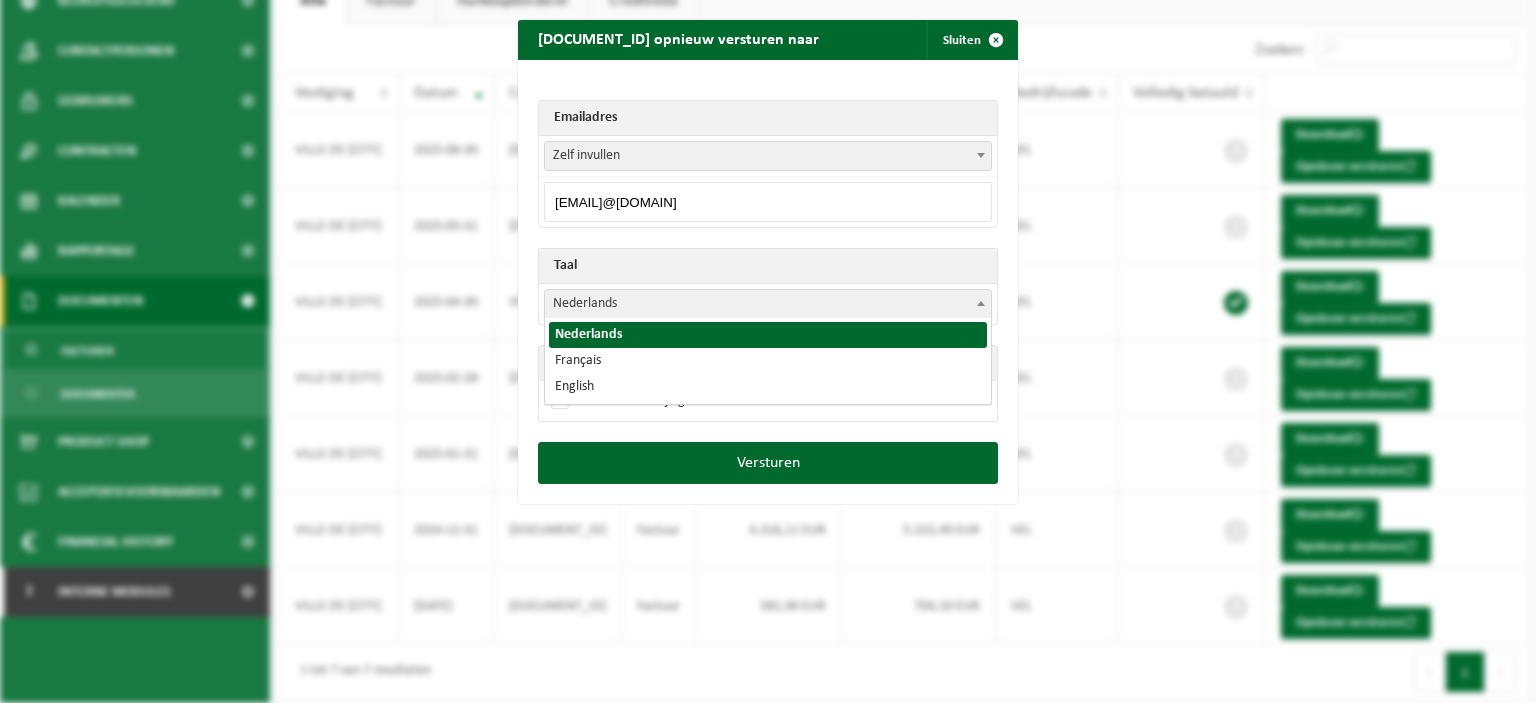 click at bounding box center [981, 303] 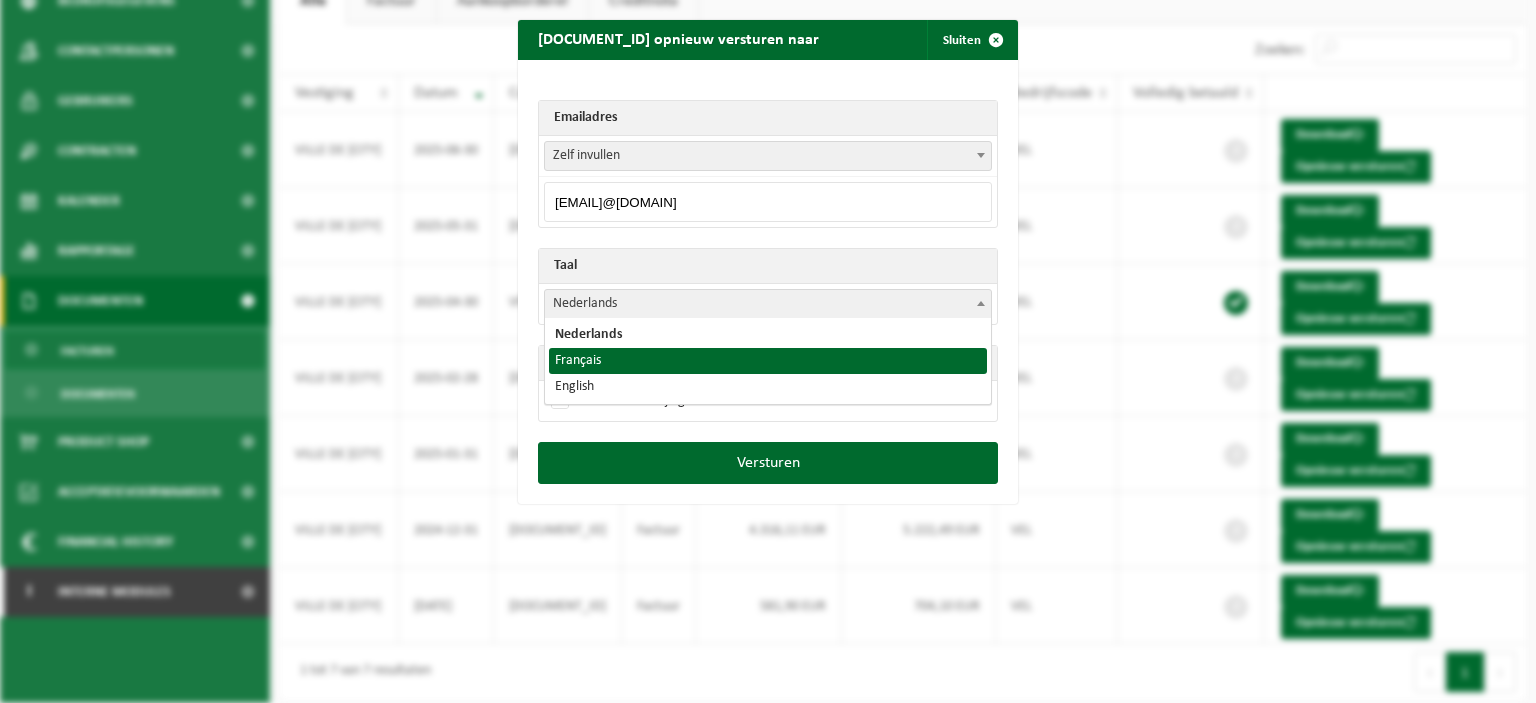 select on "fr" 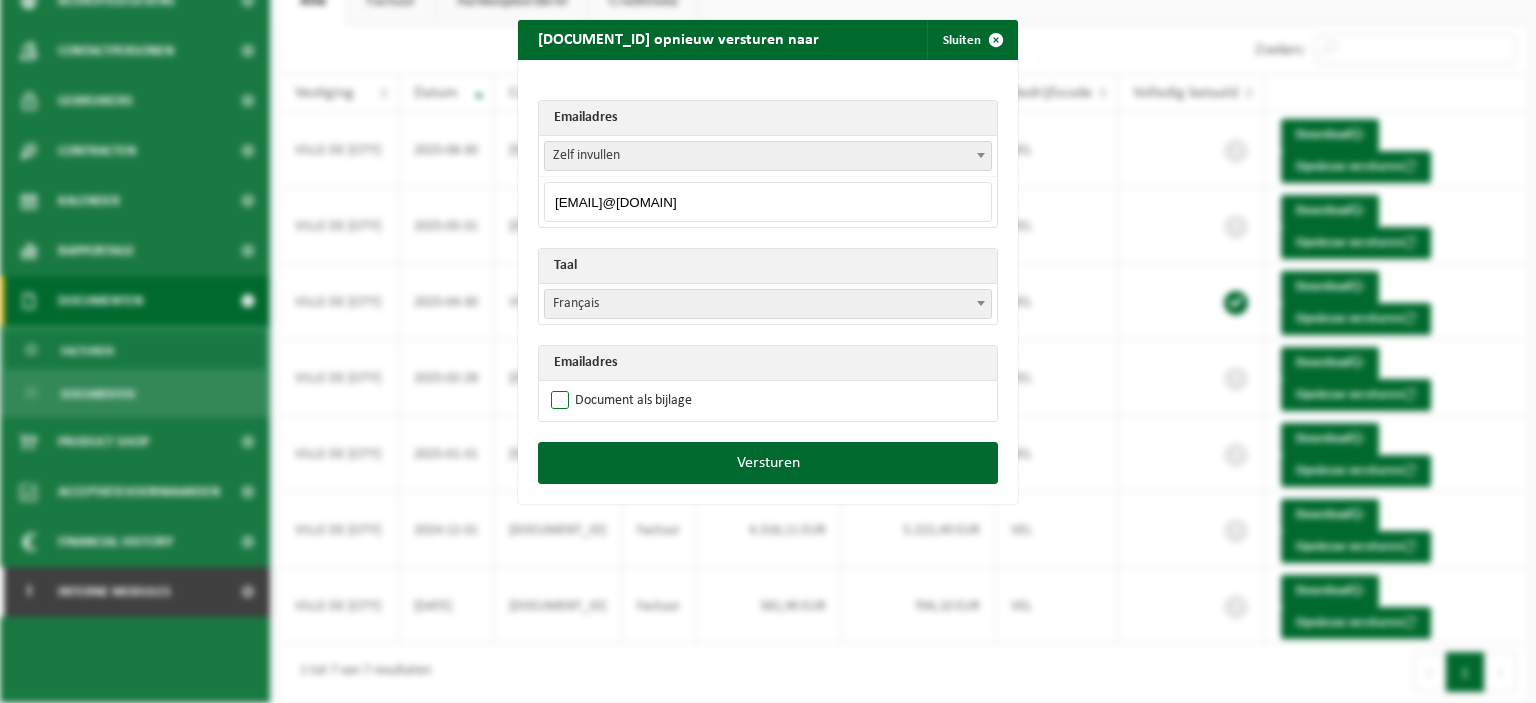 click on "Document als bijlage" at bounding box center [619, 401] 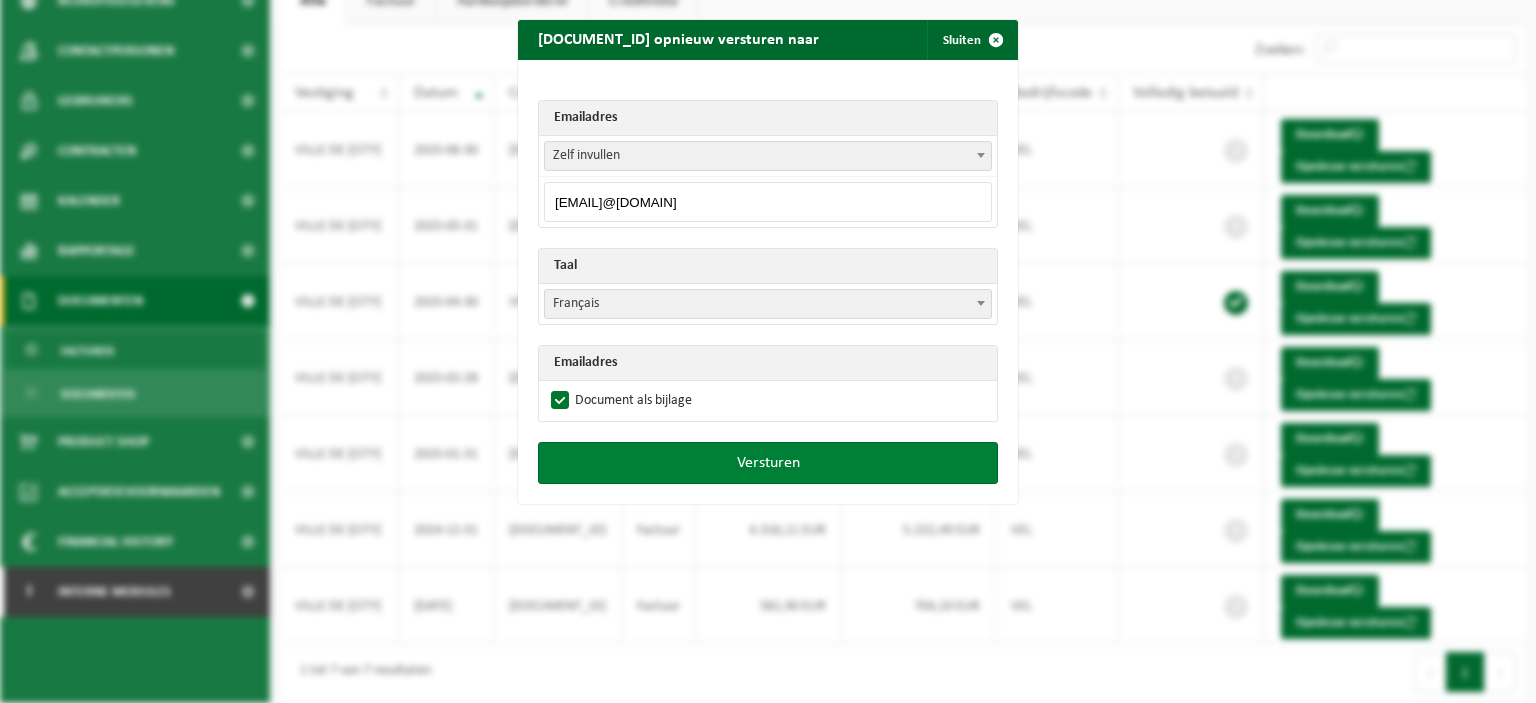 click on "Versturen" at bounding box center [768, 463] 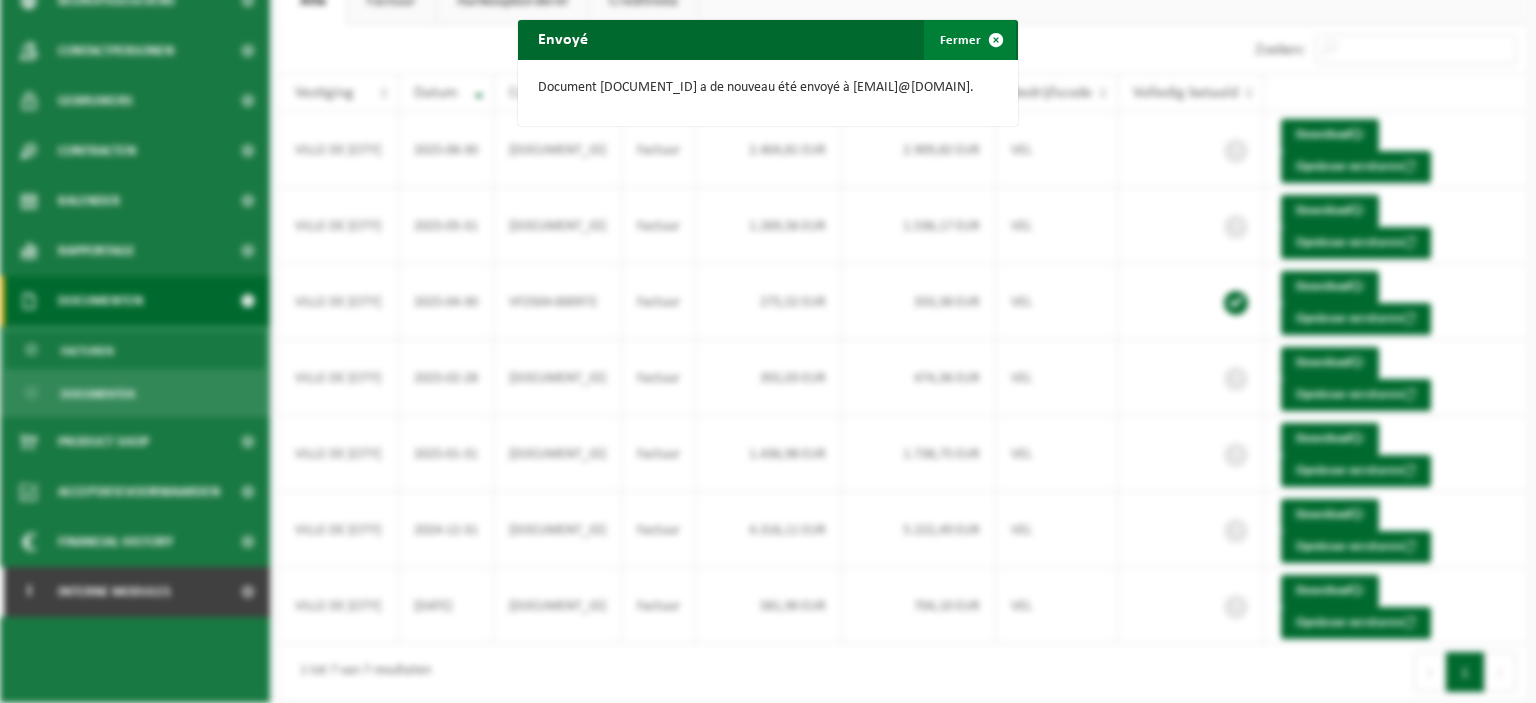 click at bounding box center (996, 40) 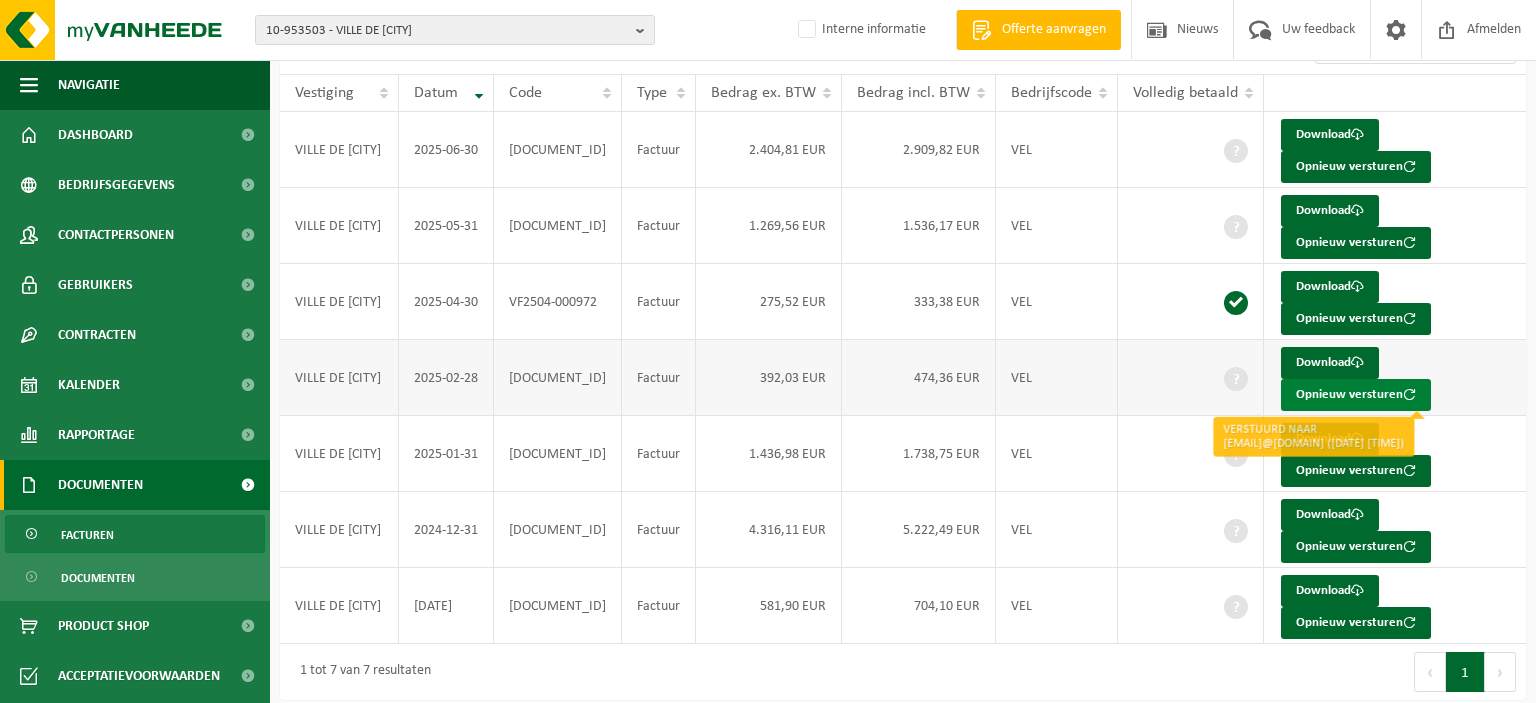 click on "Opnieuw versturen" at bounding box center [1356, 395] 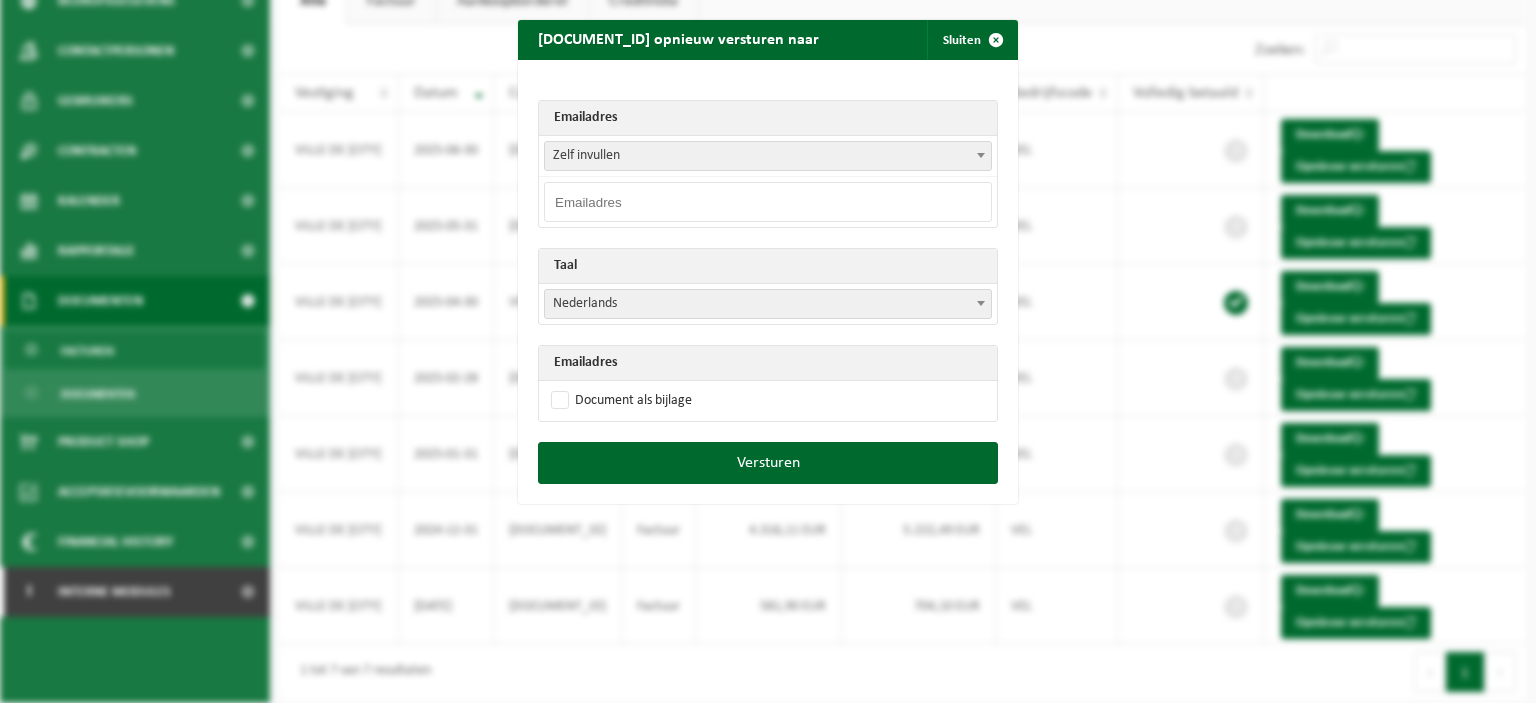 click at bounding box center [768, 202] 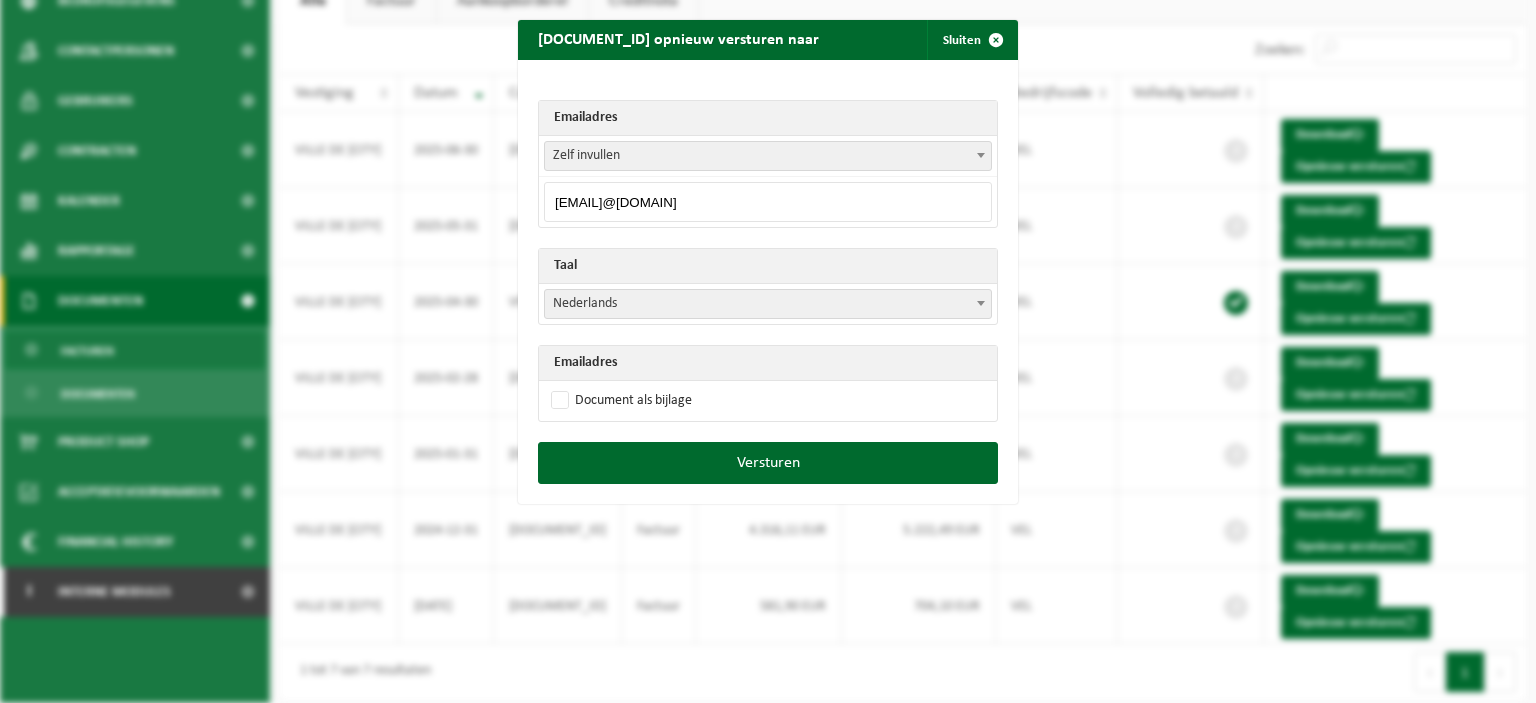 type on "accueil.recette@tubize.be" 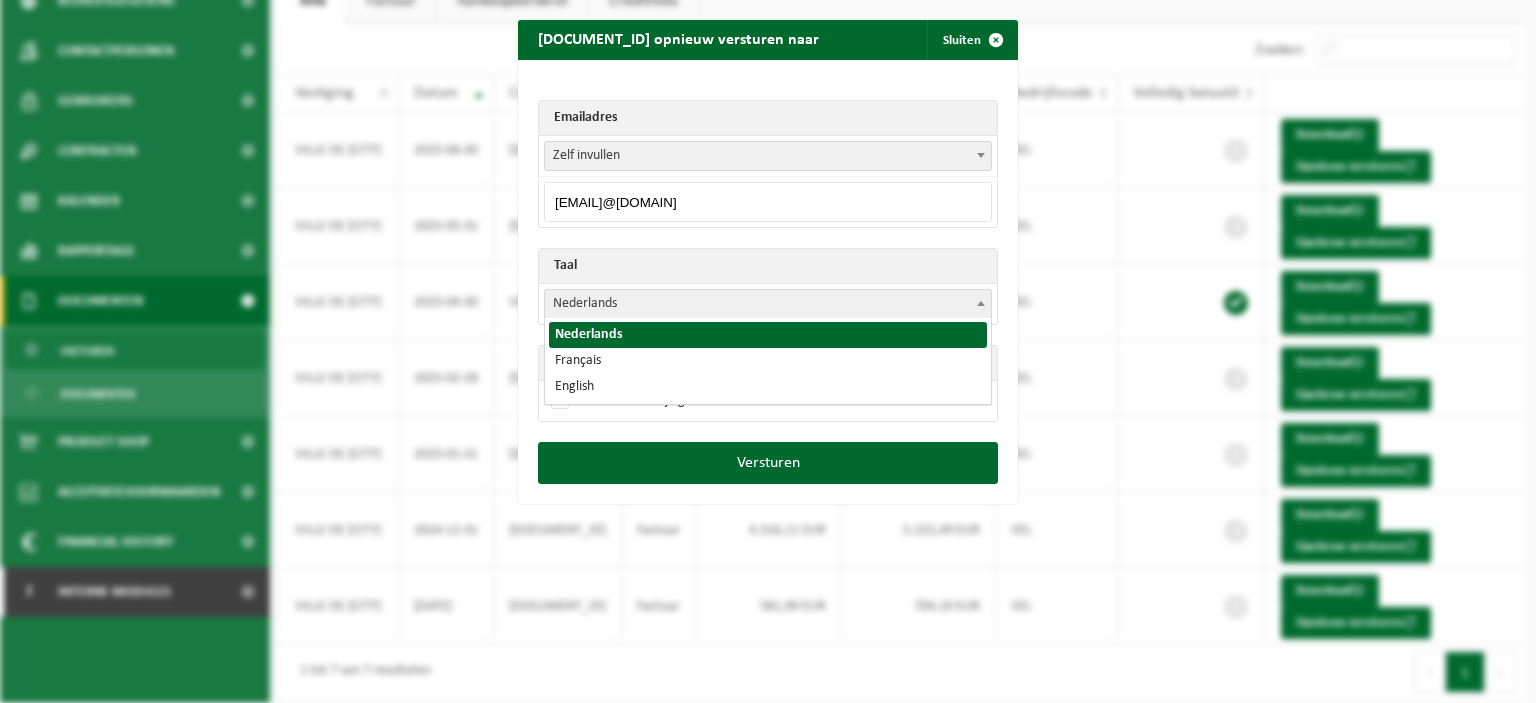 click at bounding box center [981, 303] 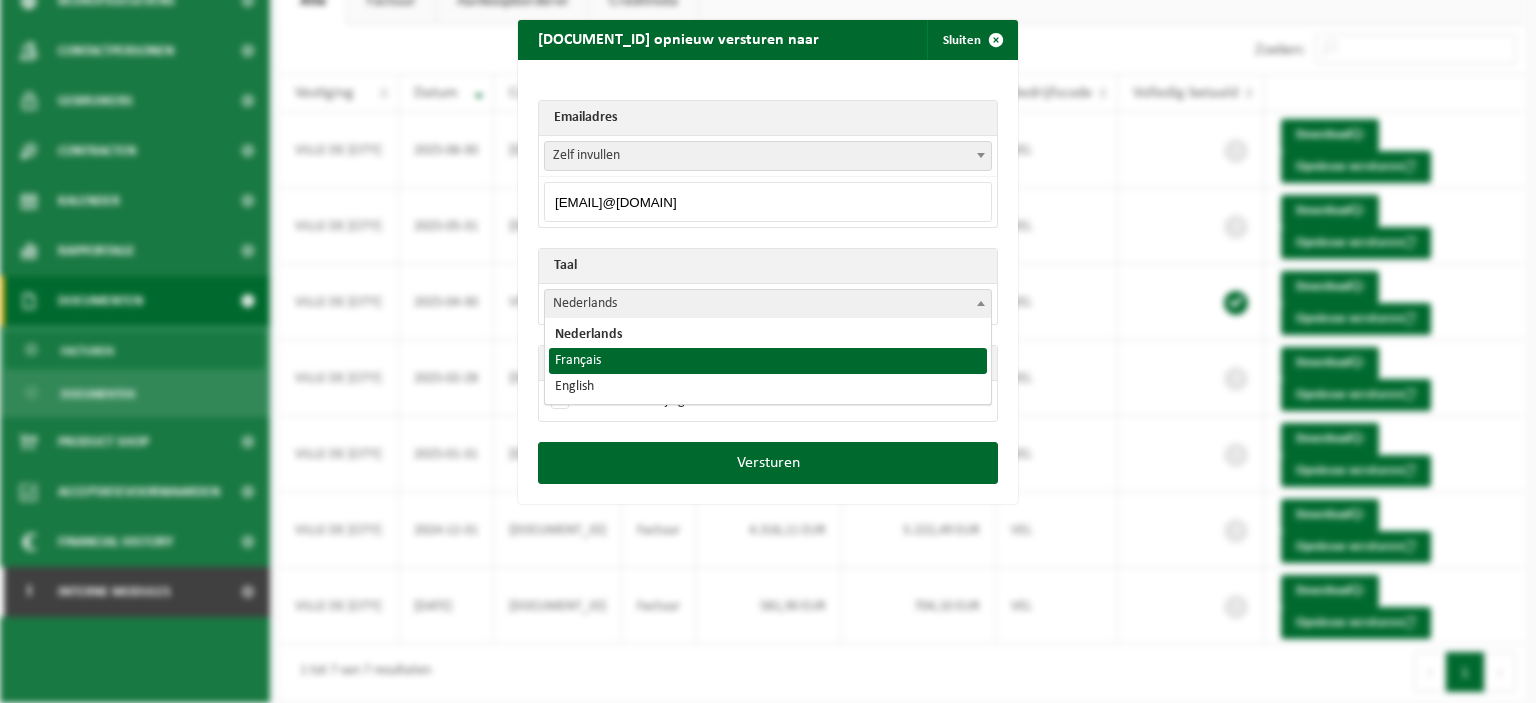 select on "fr" 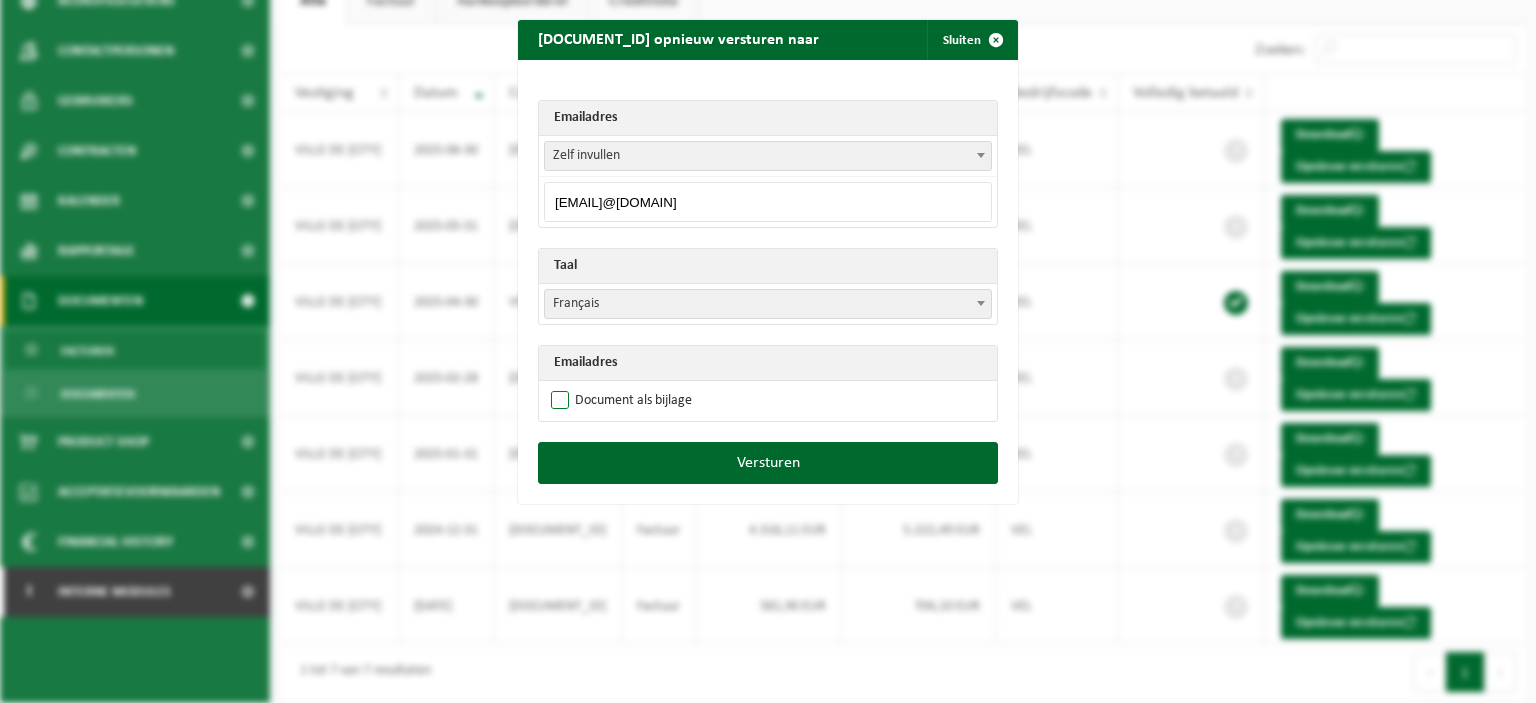 click on "Document als bijlage" at bounding box center [619, 401] 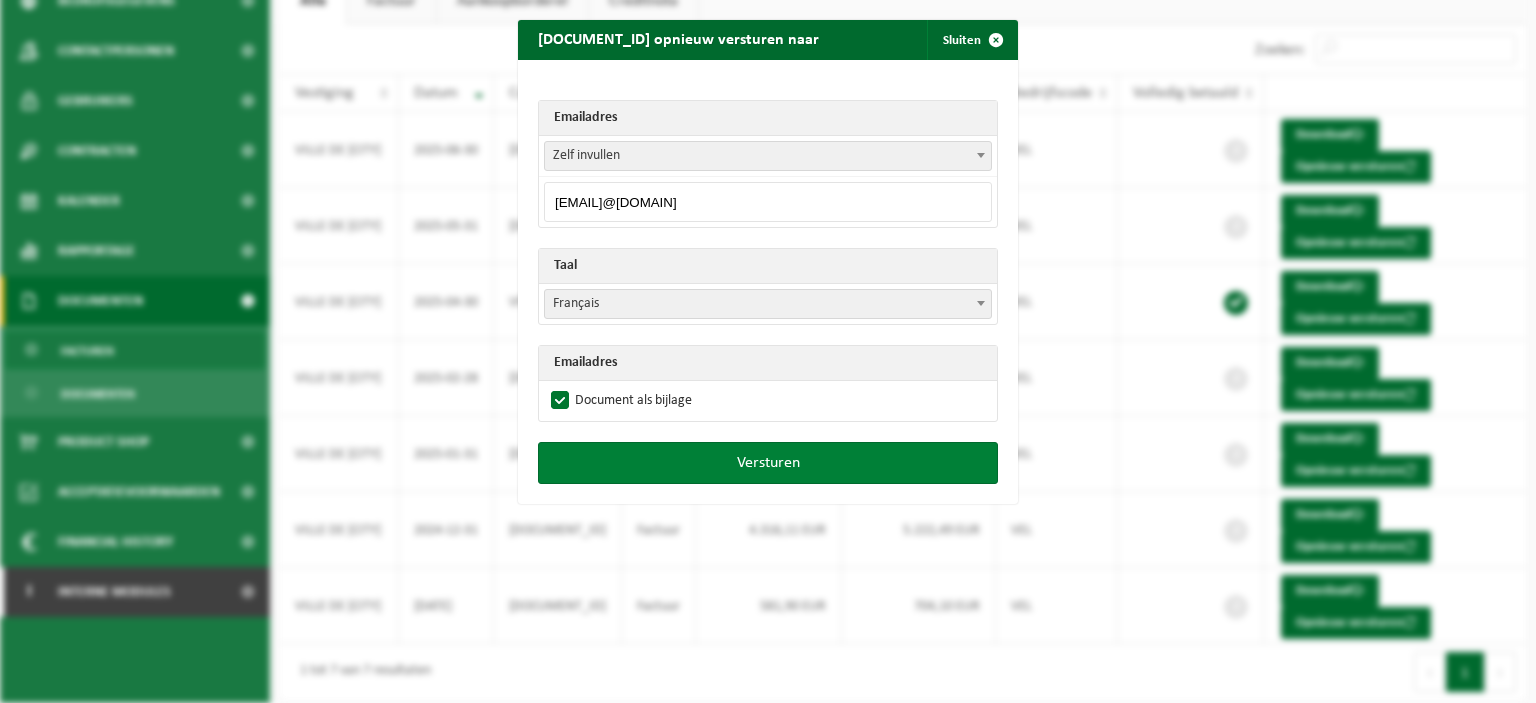 click on "Versturen" at bounding box center [768, 463] 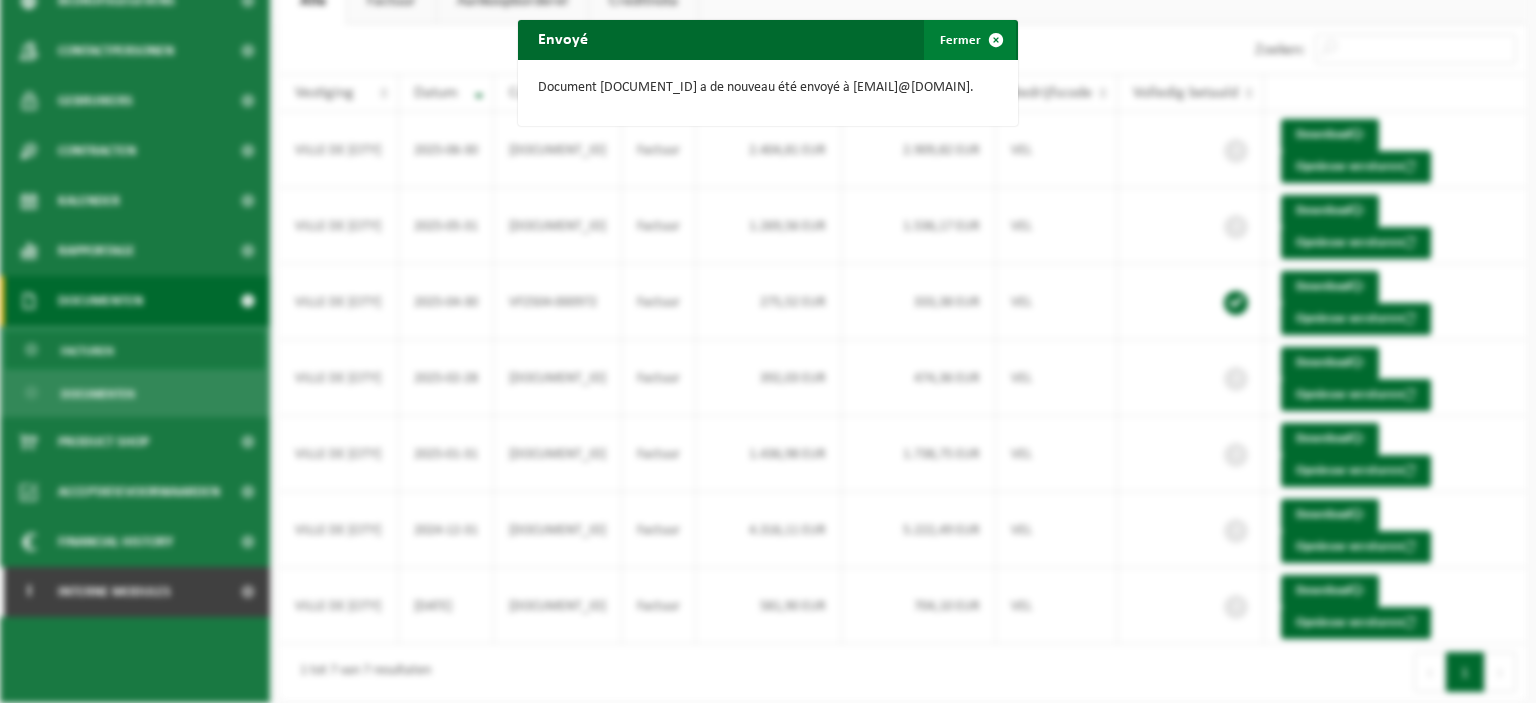 click at bounding box center [996, 40] 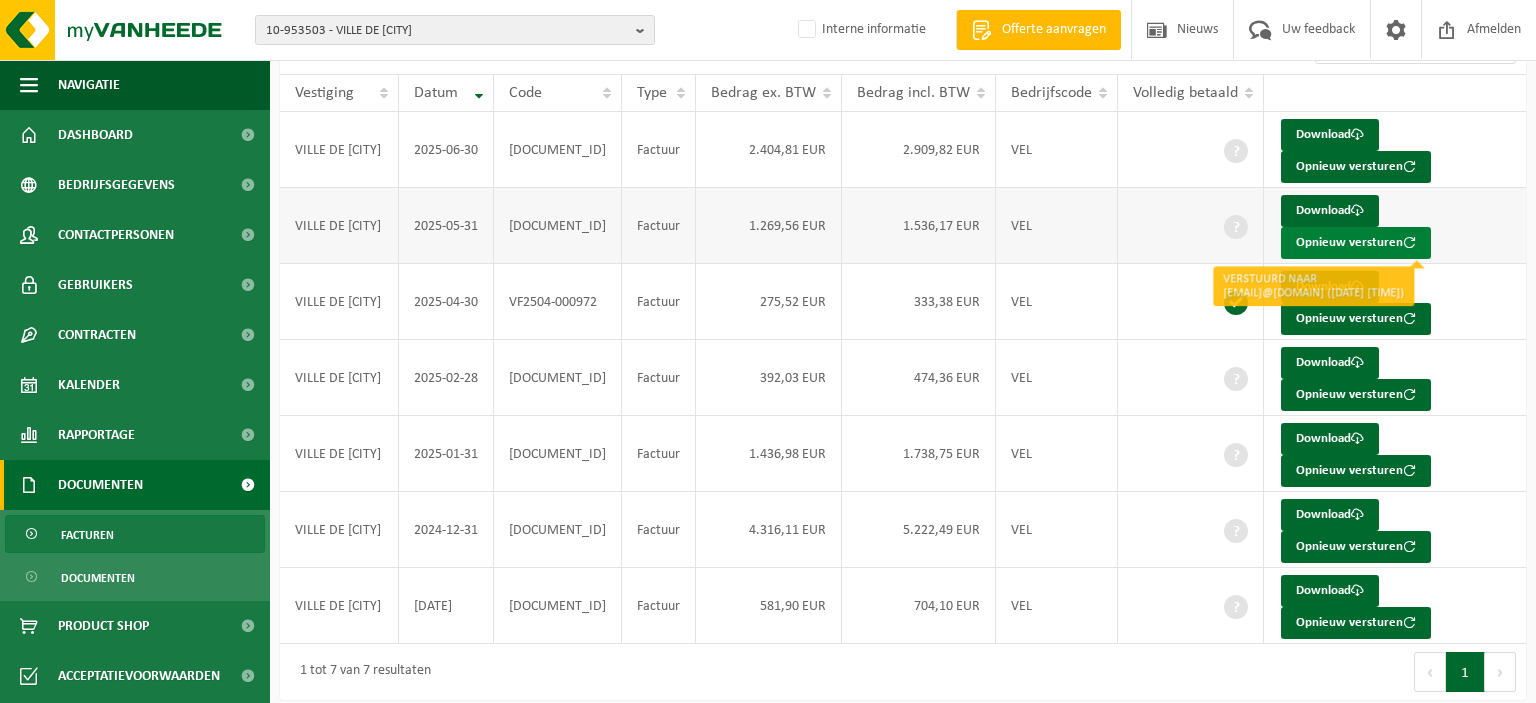 click on "Opnieuw versturen" at bounding box center (1356, 243) 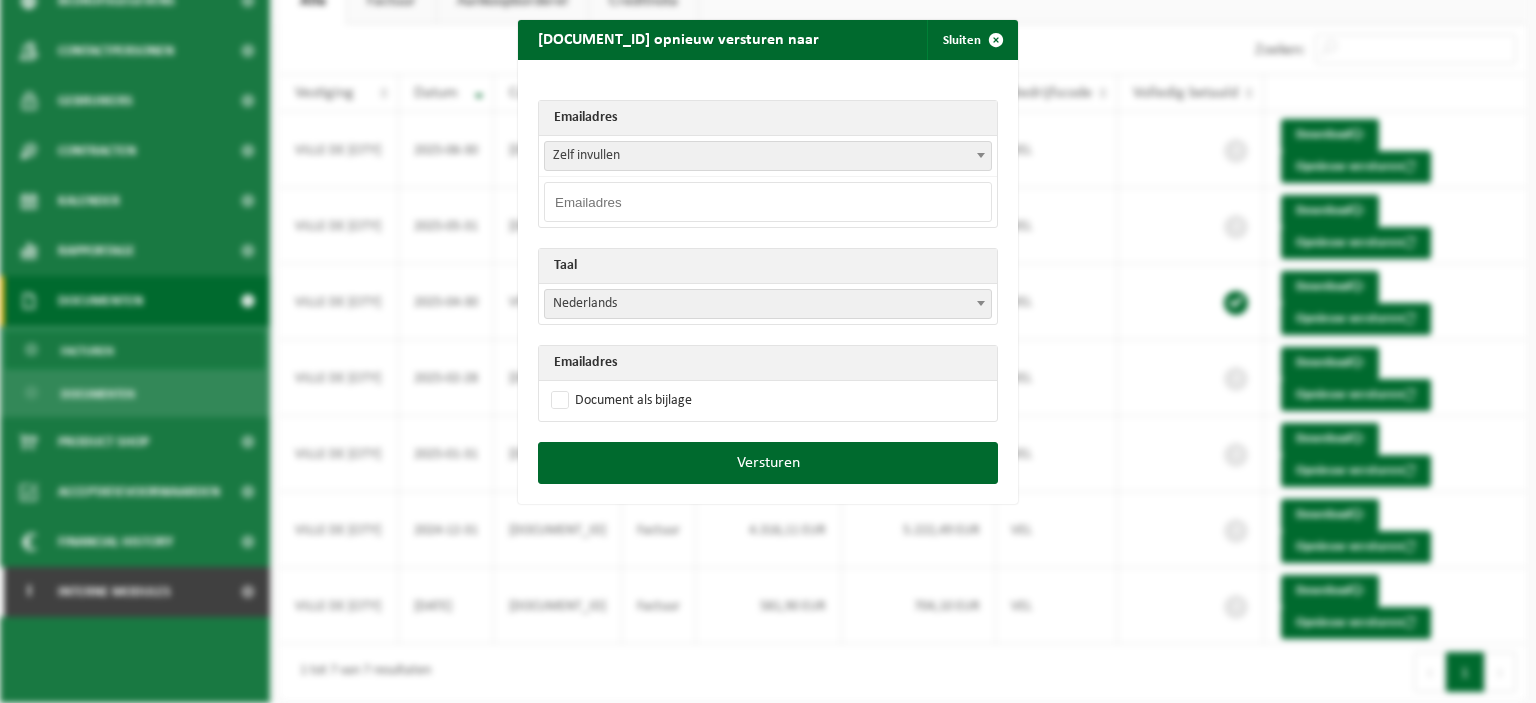 click at bounding box center (768, 202) 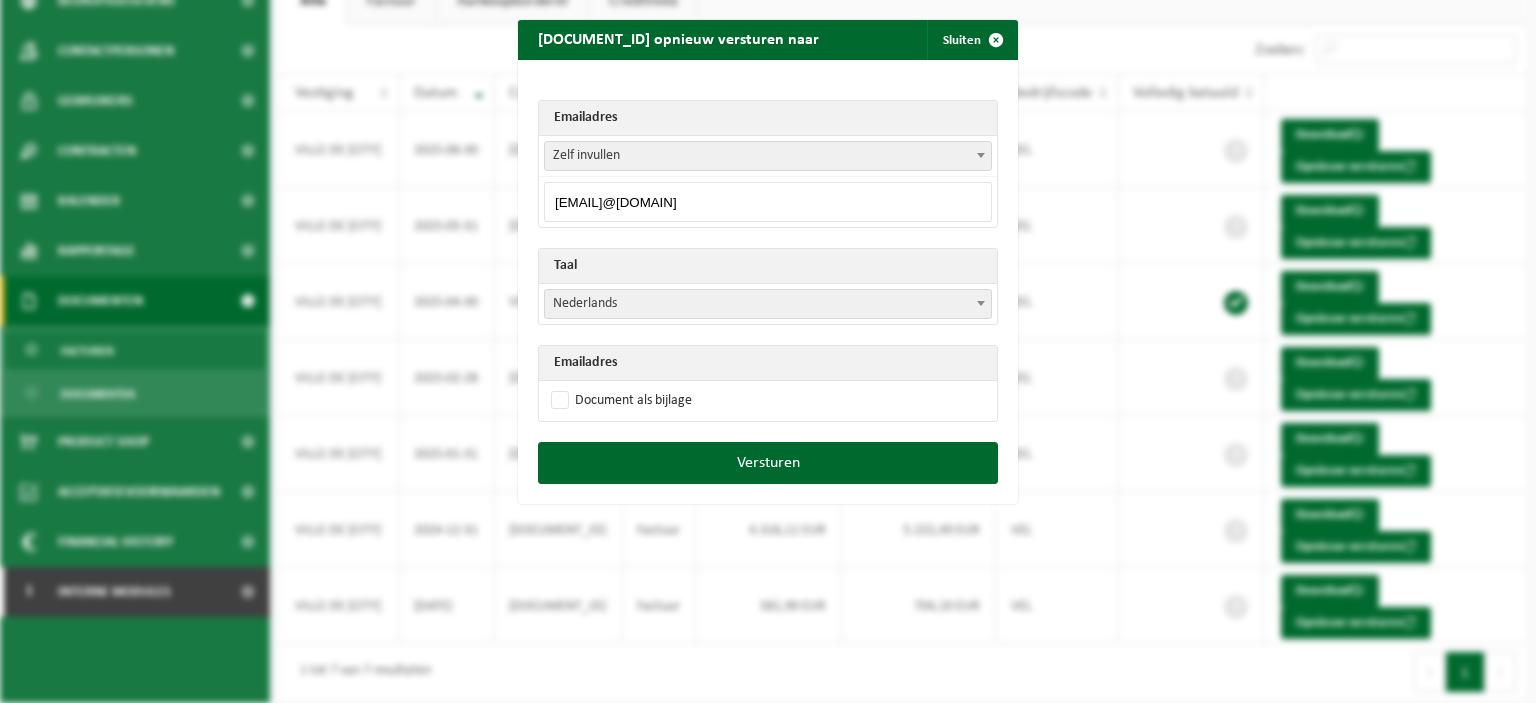 type on "accueil.recette@tubize.be" 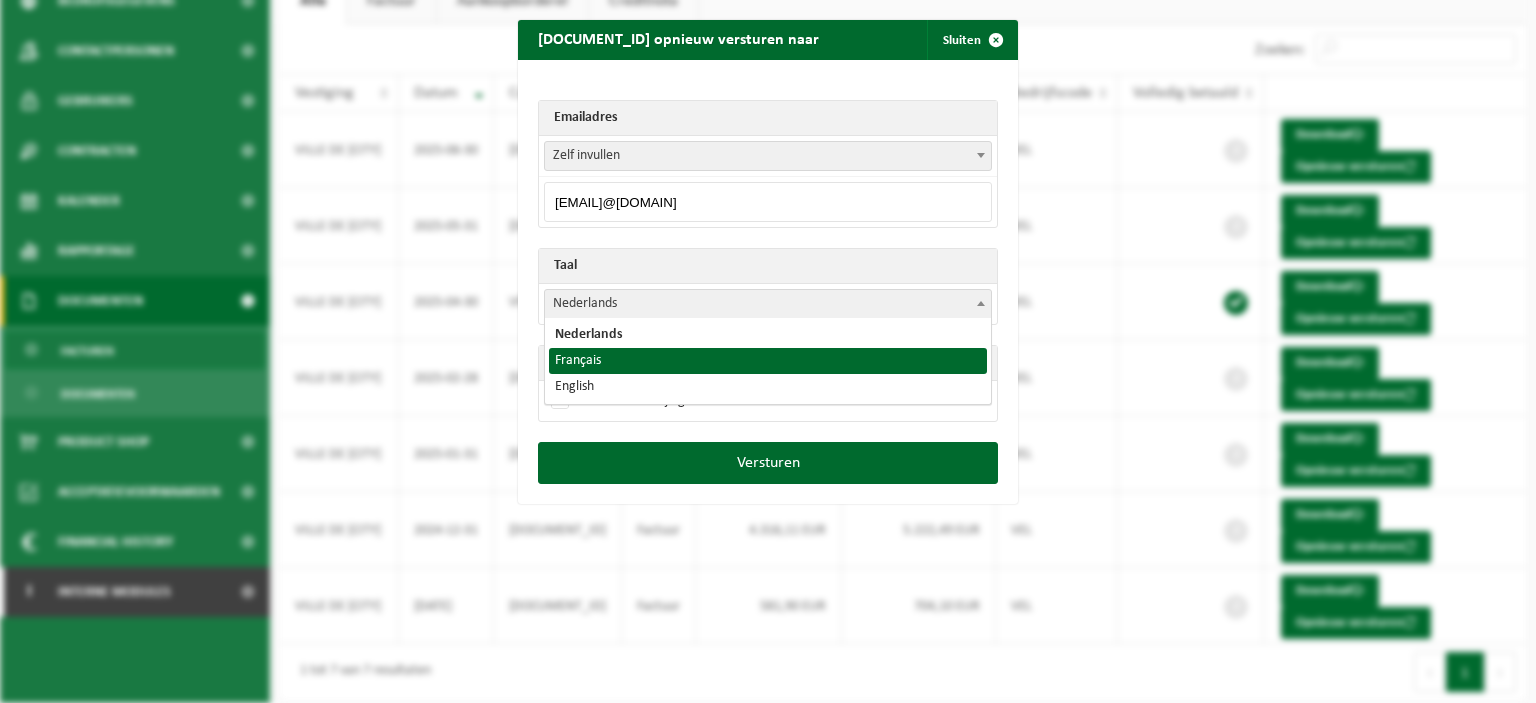 select on "fr" 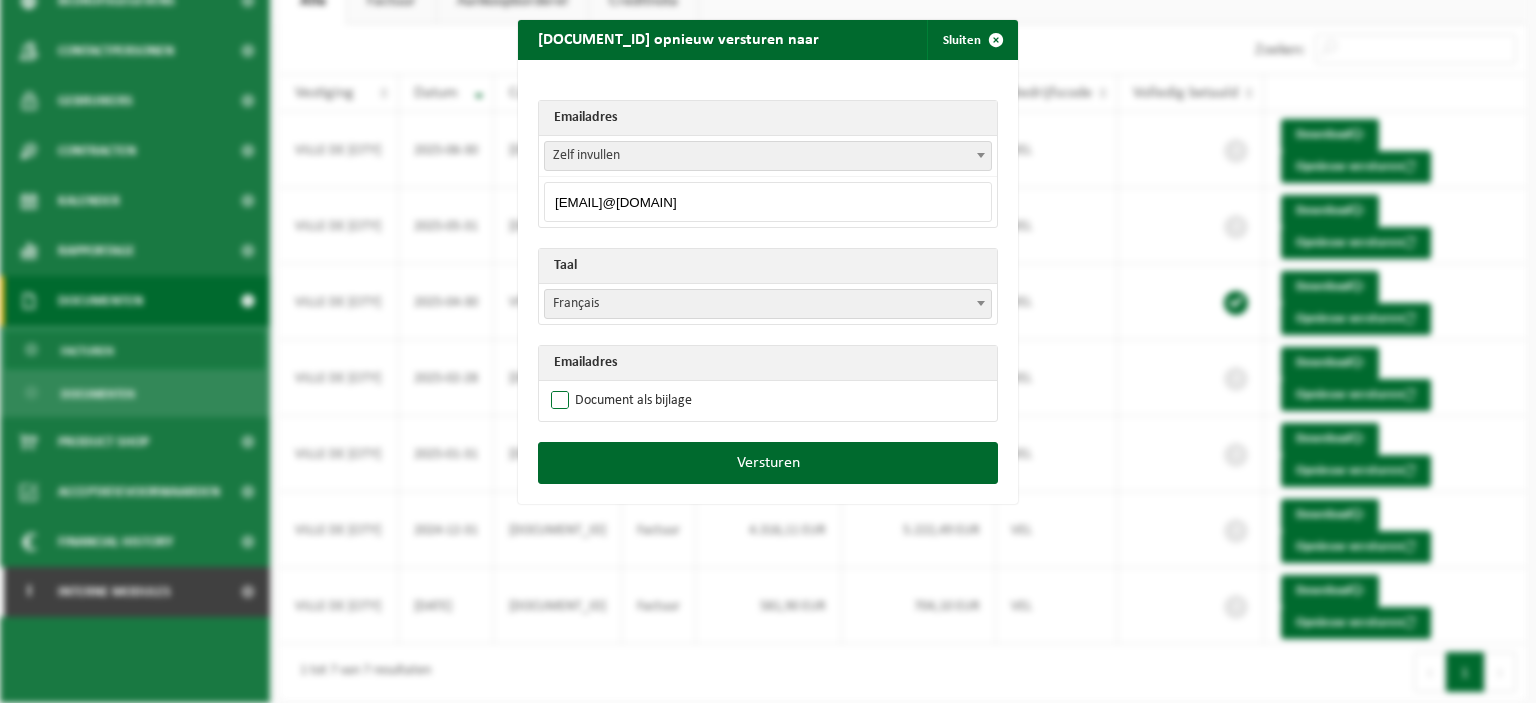 click on "Document als bijlage" at bounding box center (619, 401) 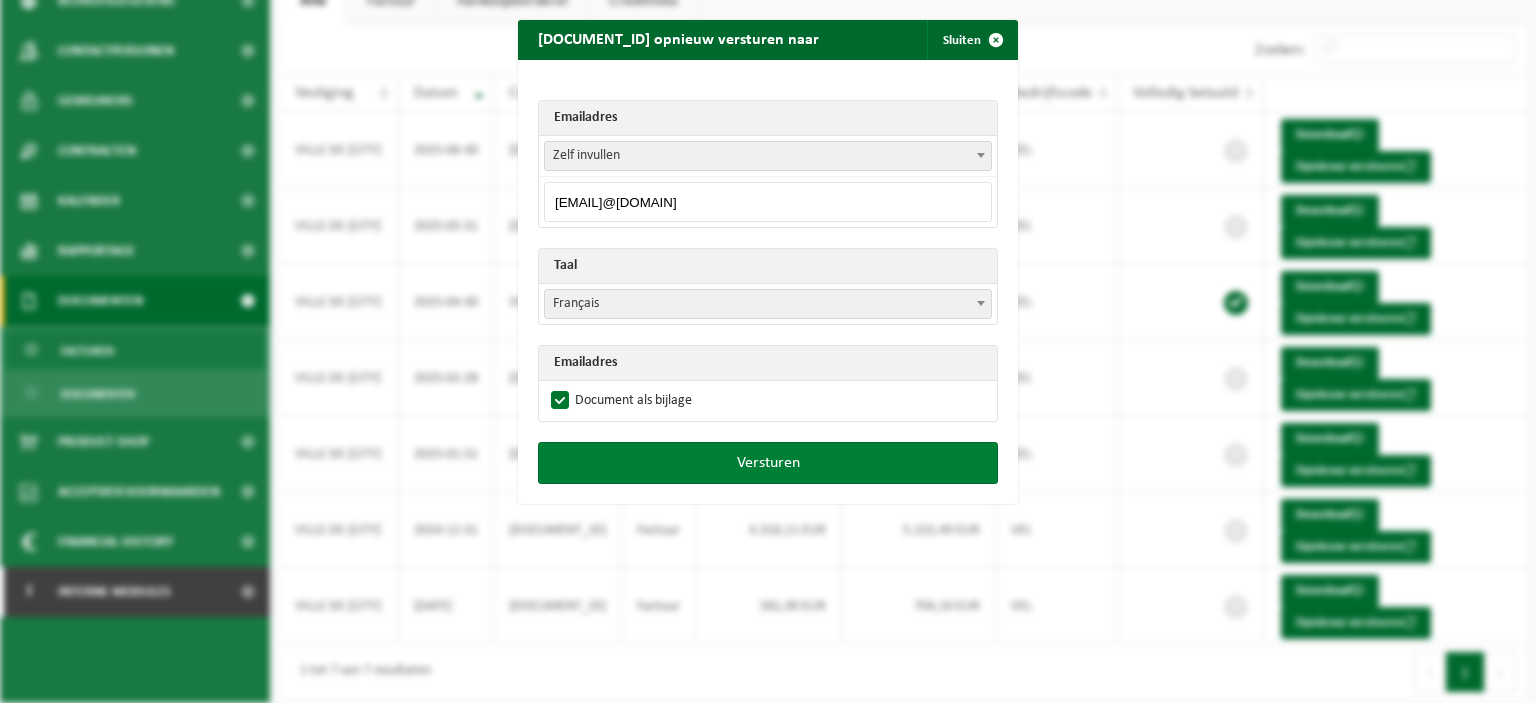 click on "Versturen" at bounding box center [768, 463] 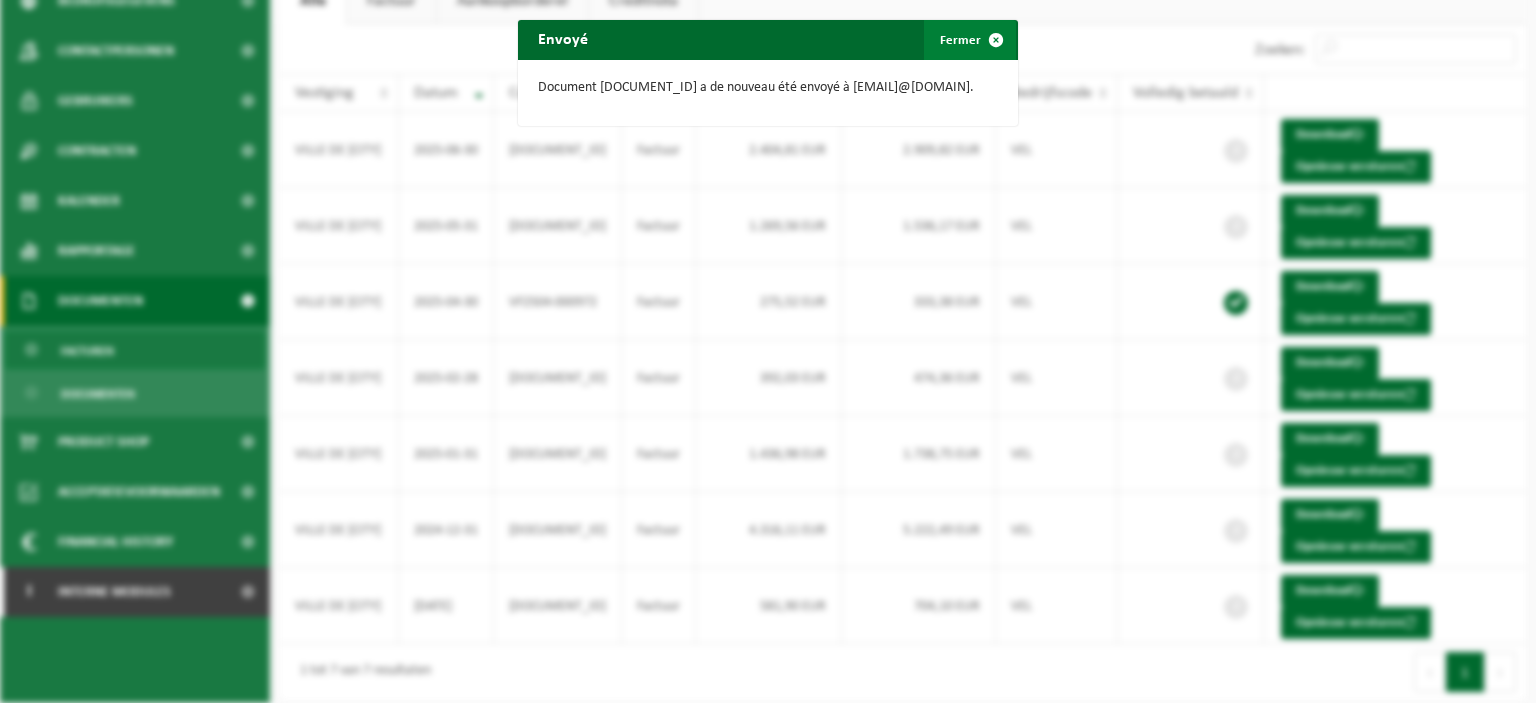 click at bounding box center (996, 40) 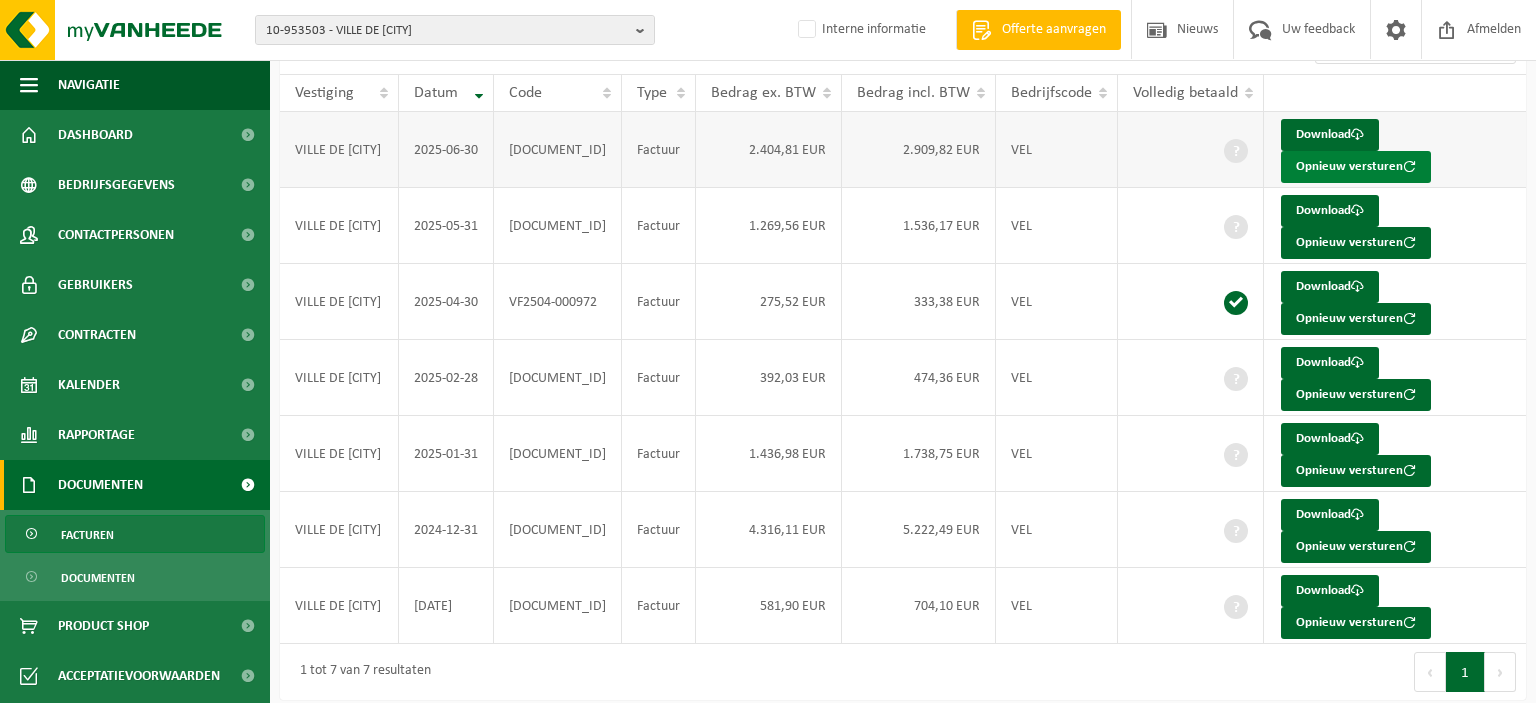 click on "Opnieuw versturen" at bounding box center (1356, 167) 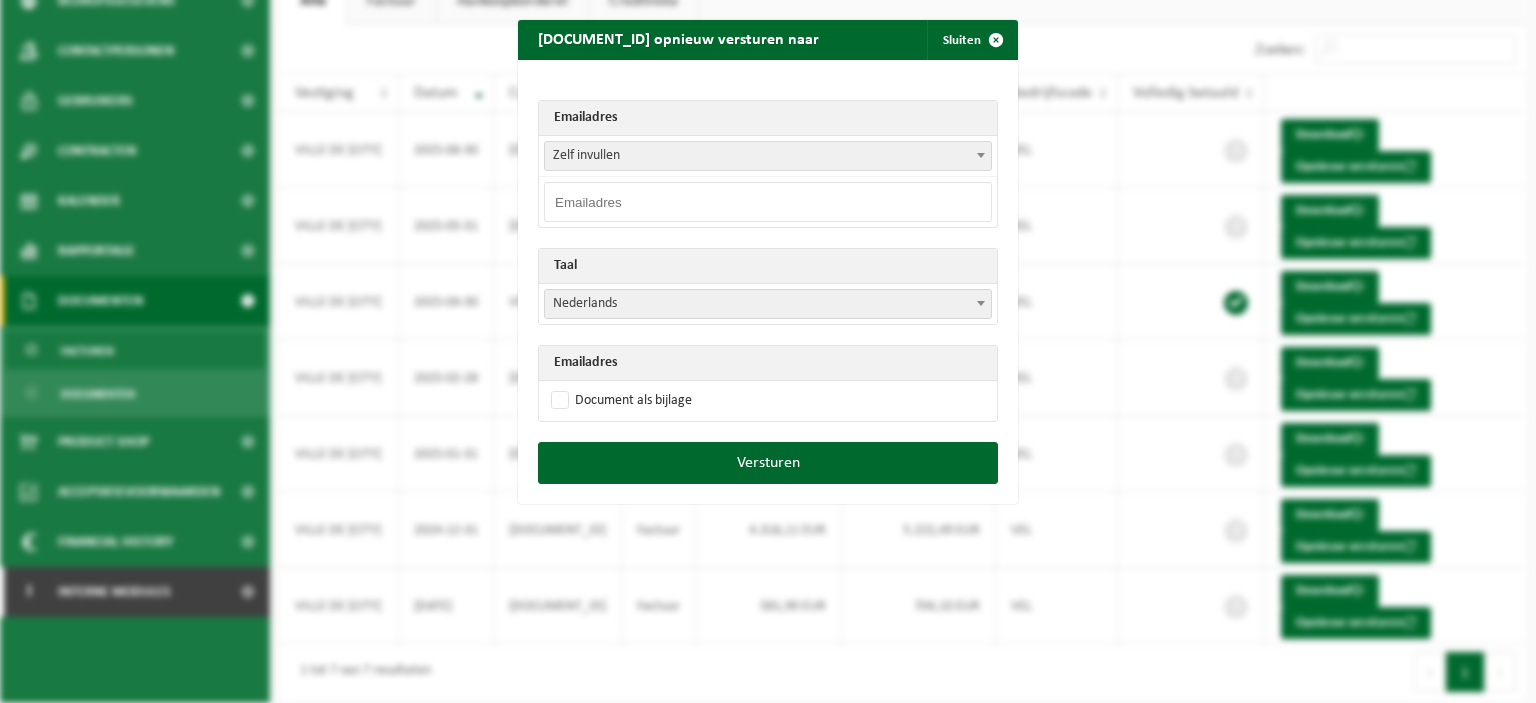 click at bounding box center [768, 202] 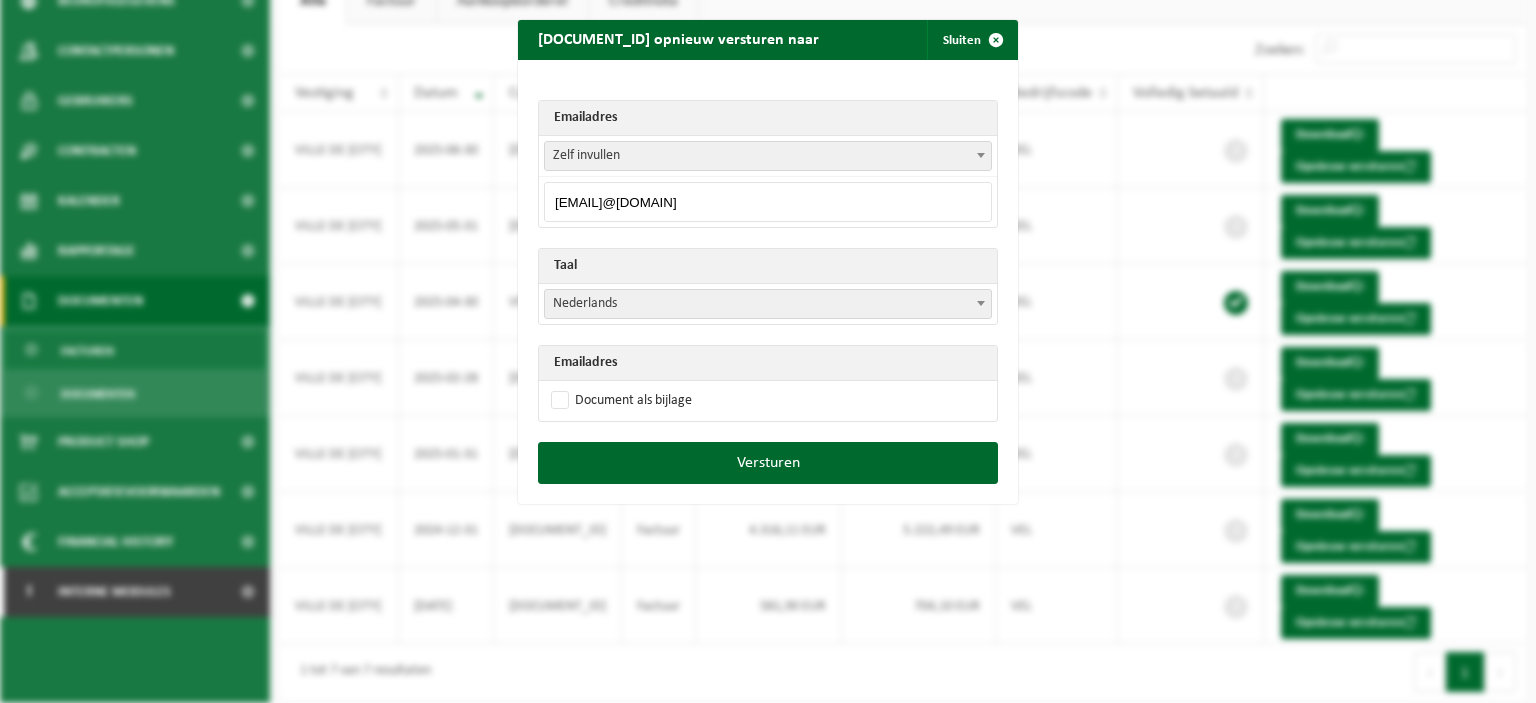 type on "accueil.recette@tubize.be" 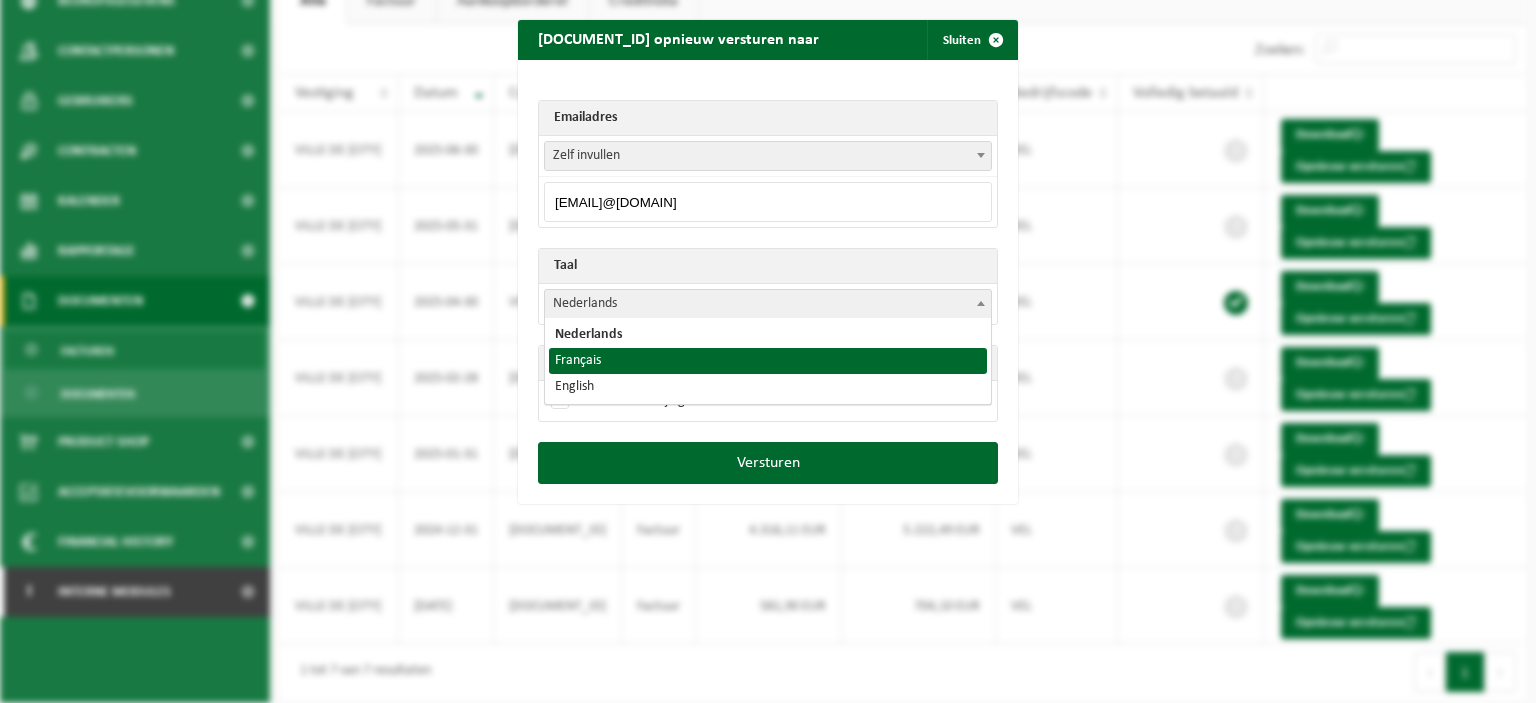 select on "fr" 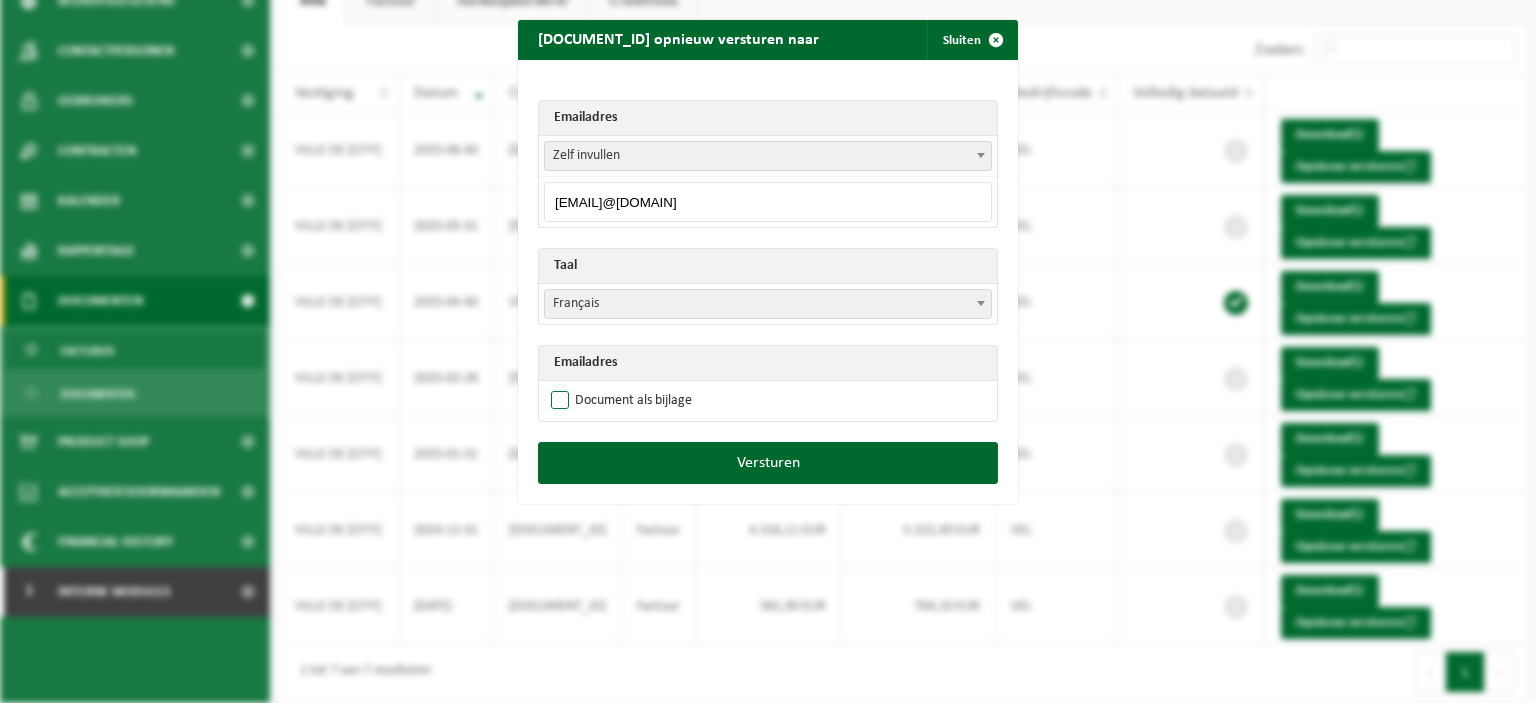 click on "Document als bijlage" at bounding box center (619, 401) 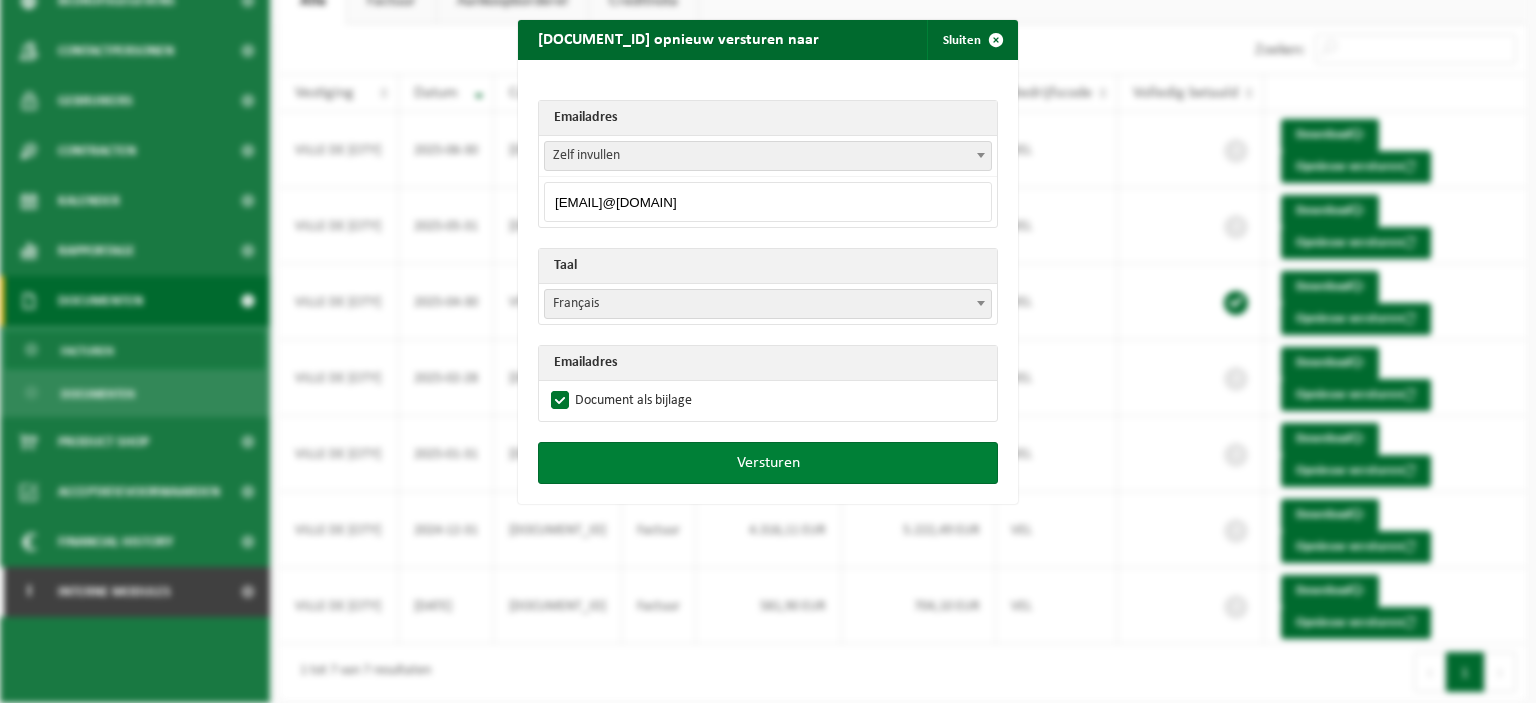 click on "Versturen" at bounding box center [768, 463] 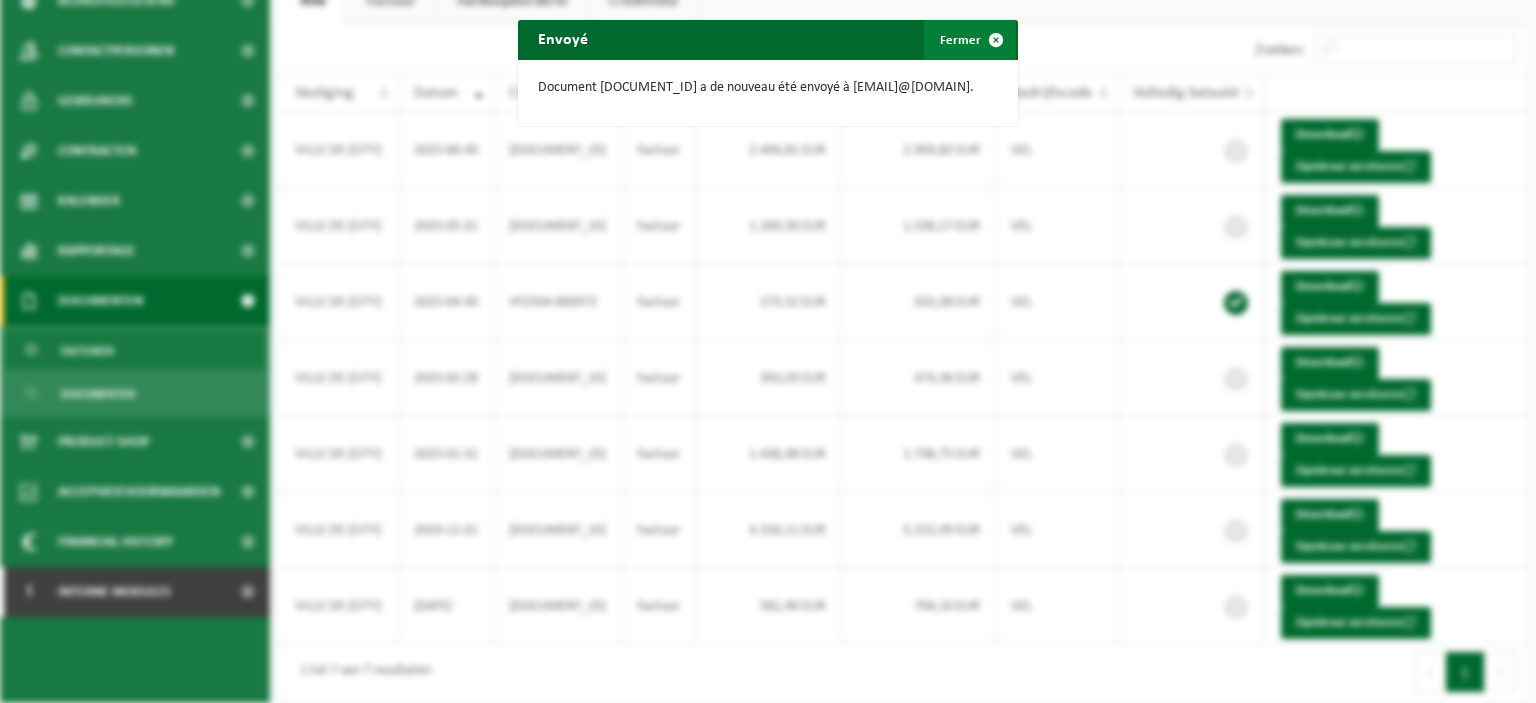click at bounding box center [996, 40] 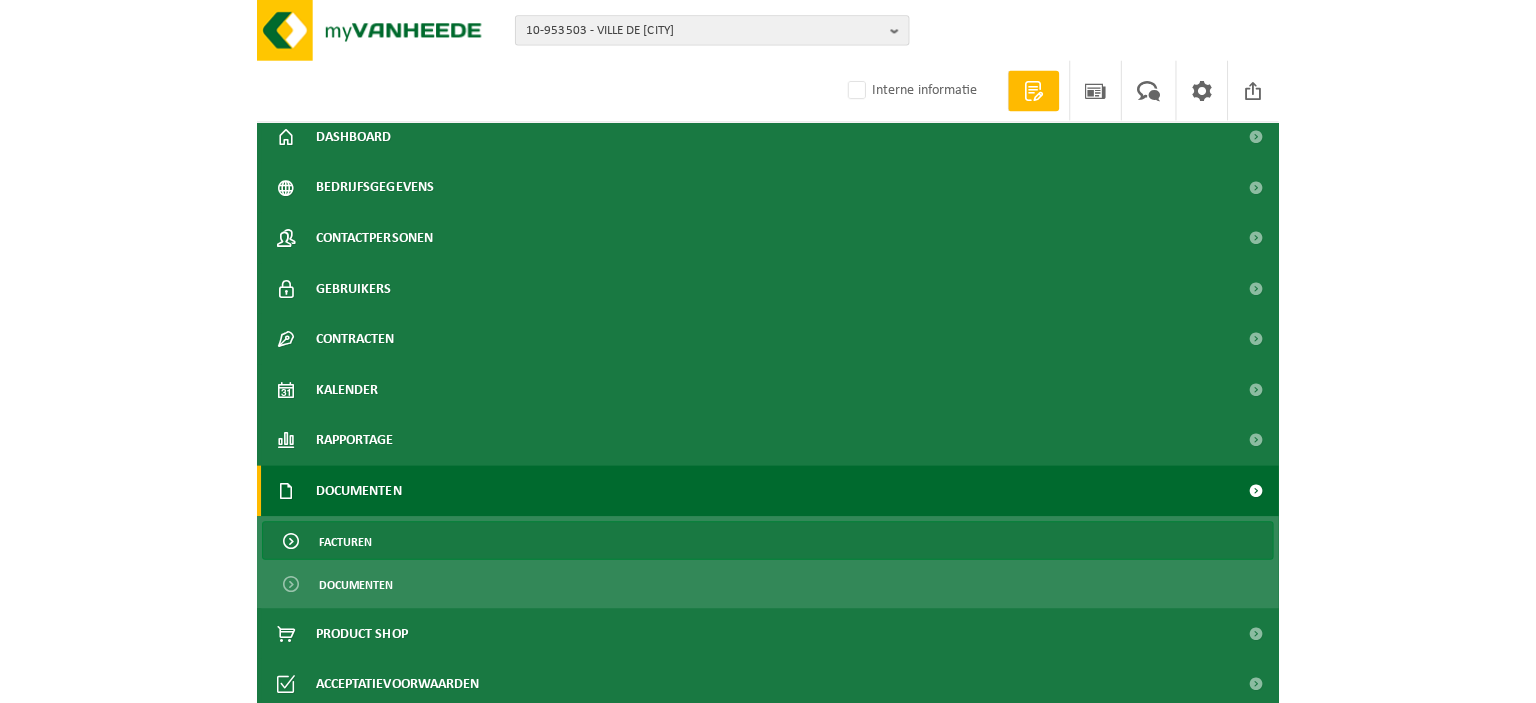 scroll, scrollTop: 0, scrollLeft: 0, axis: both 